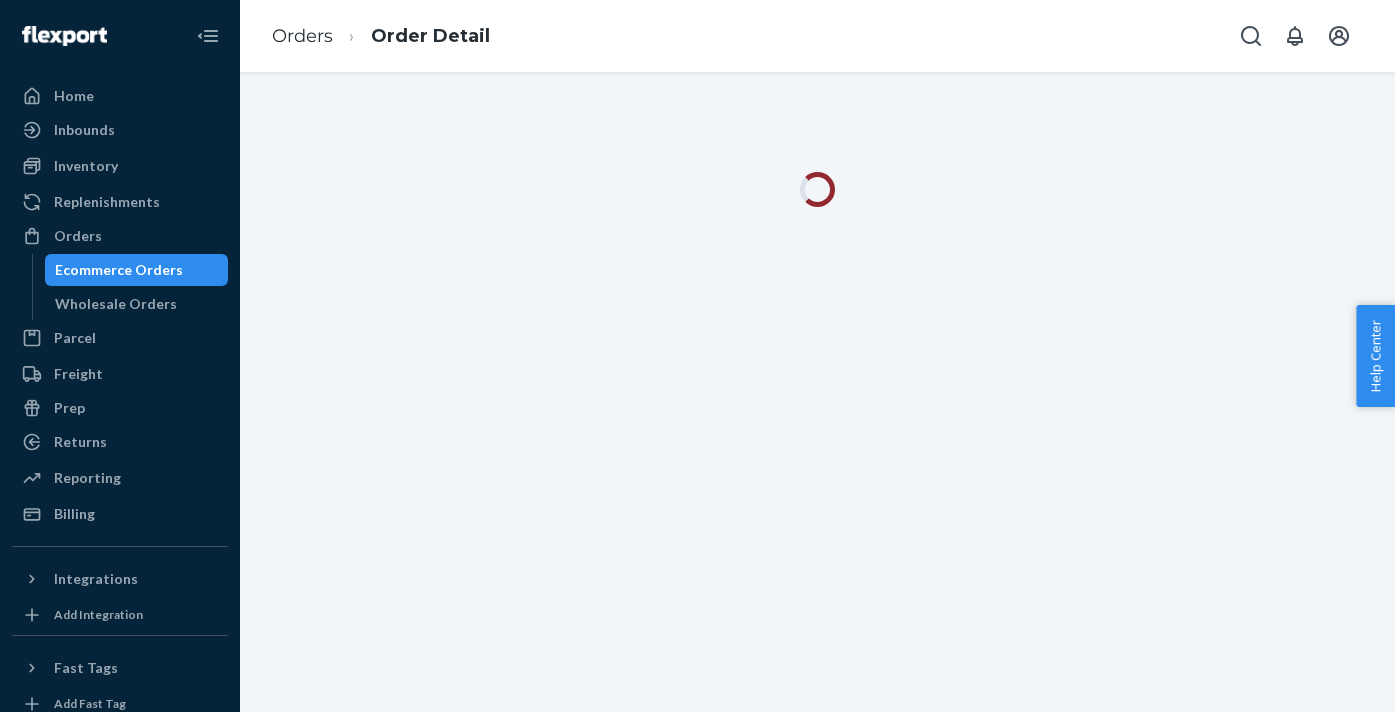 scroll, scrollTop: 0, scrollLeft: 0, axis: both 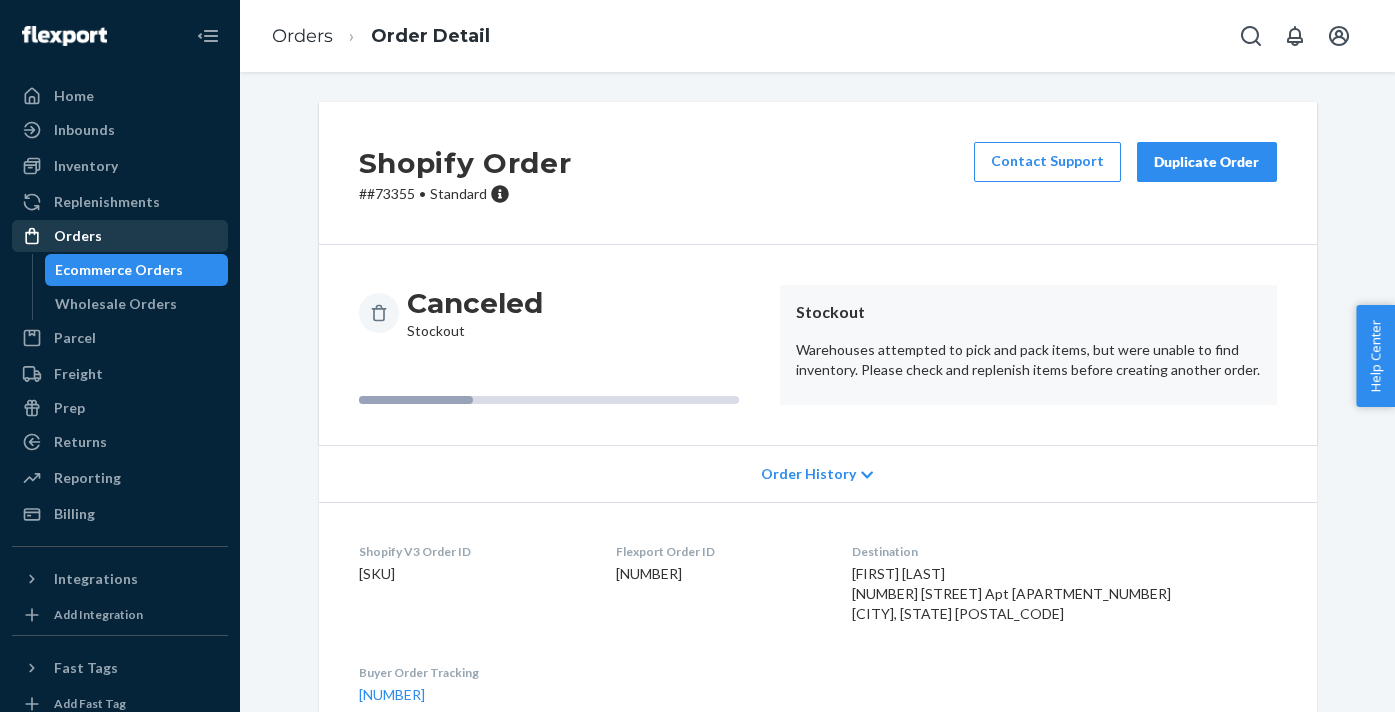 click on "Orders" at bounding box center [78, 236] 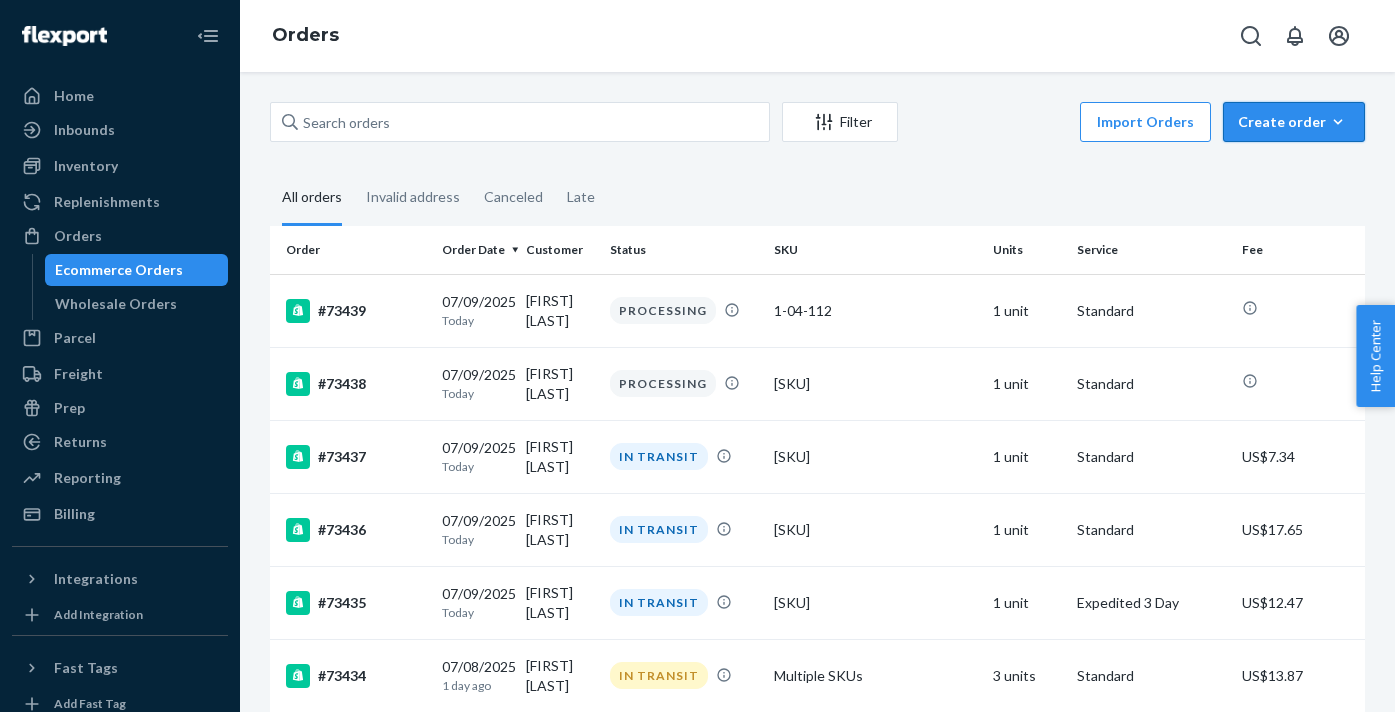 click on "Create order" at bounding box center [1294, 122] 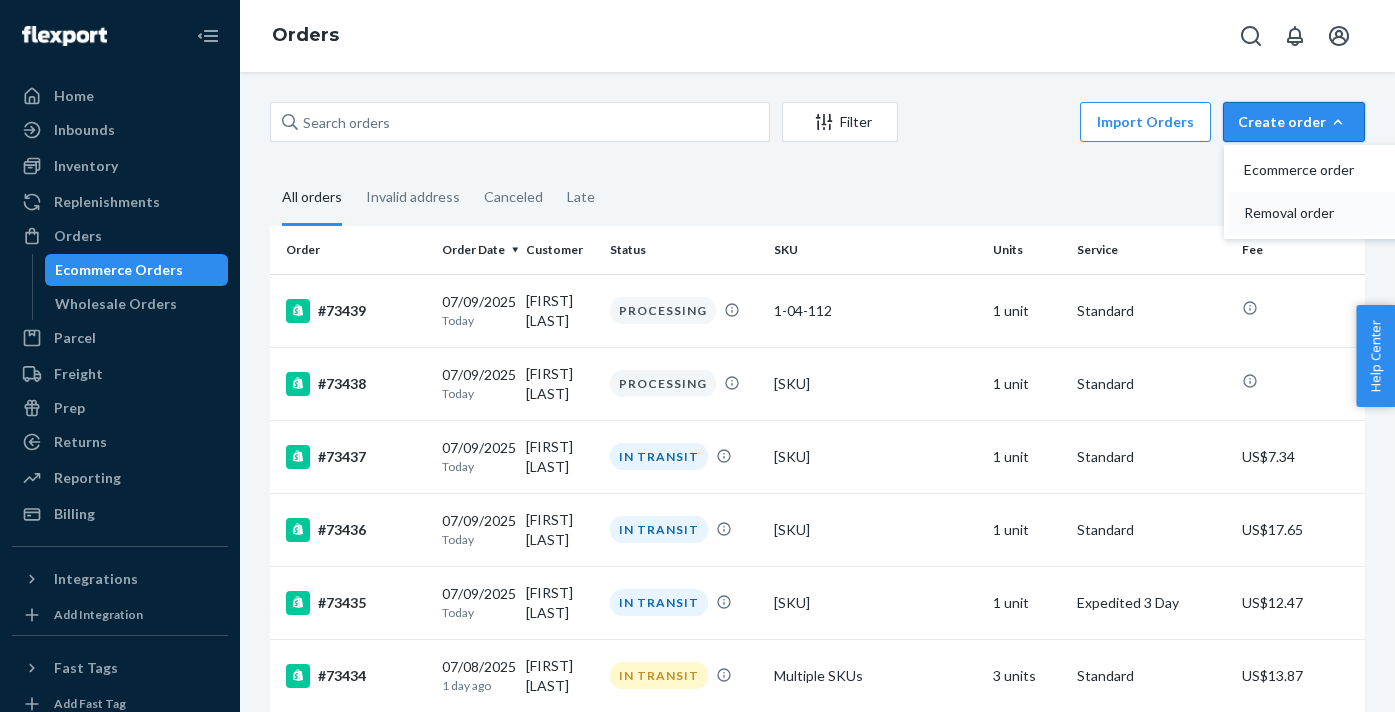 drag, startPoint x: 1280, startPoint y: 174, endPoint x: 1294, endPoint y: 203, distance: 32.202484 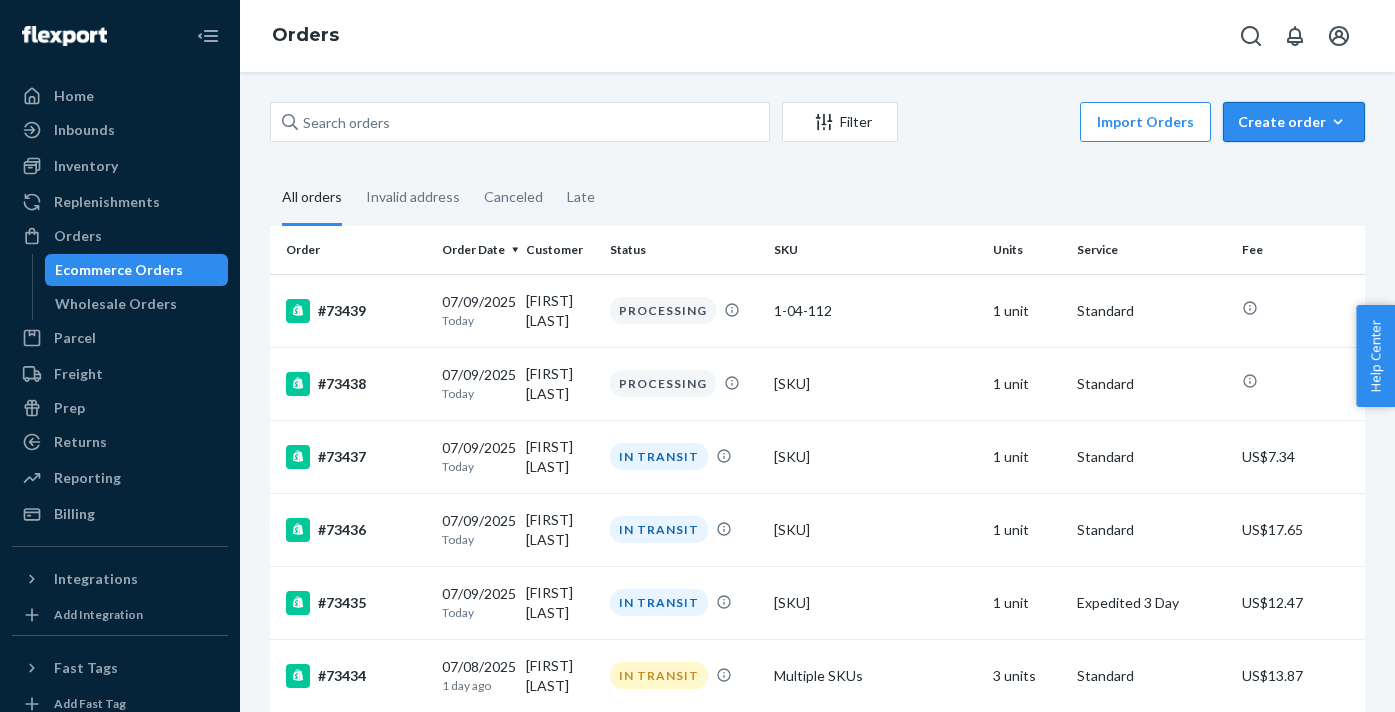 click on "Create order Ecommerce order Removal order" at bounding box center (1294, 122) 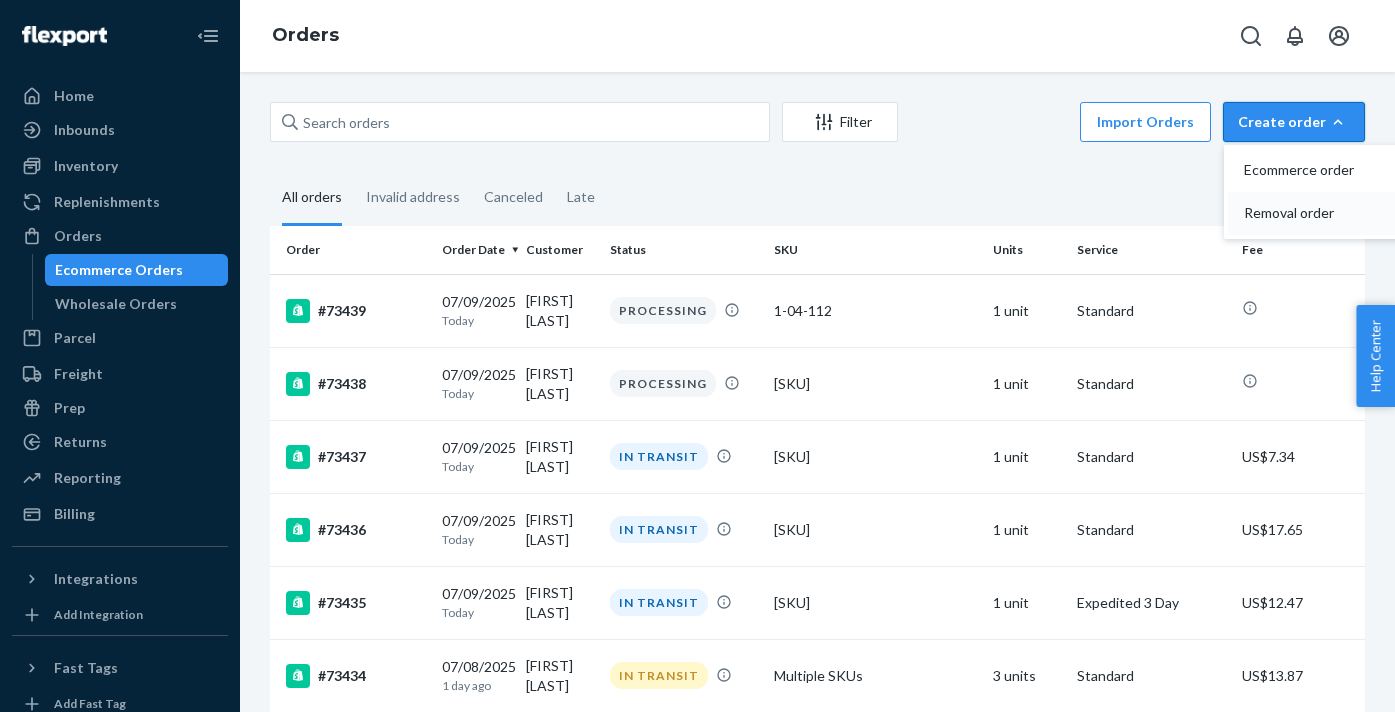 click on "Removal order" at bounding box center [1306, 170] 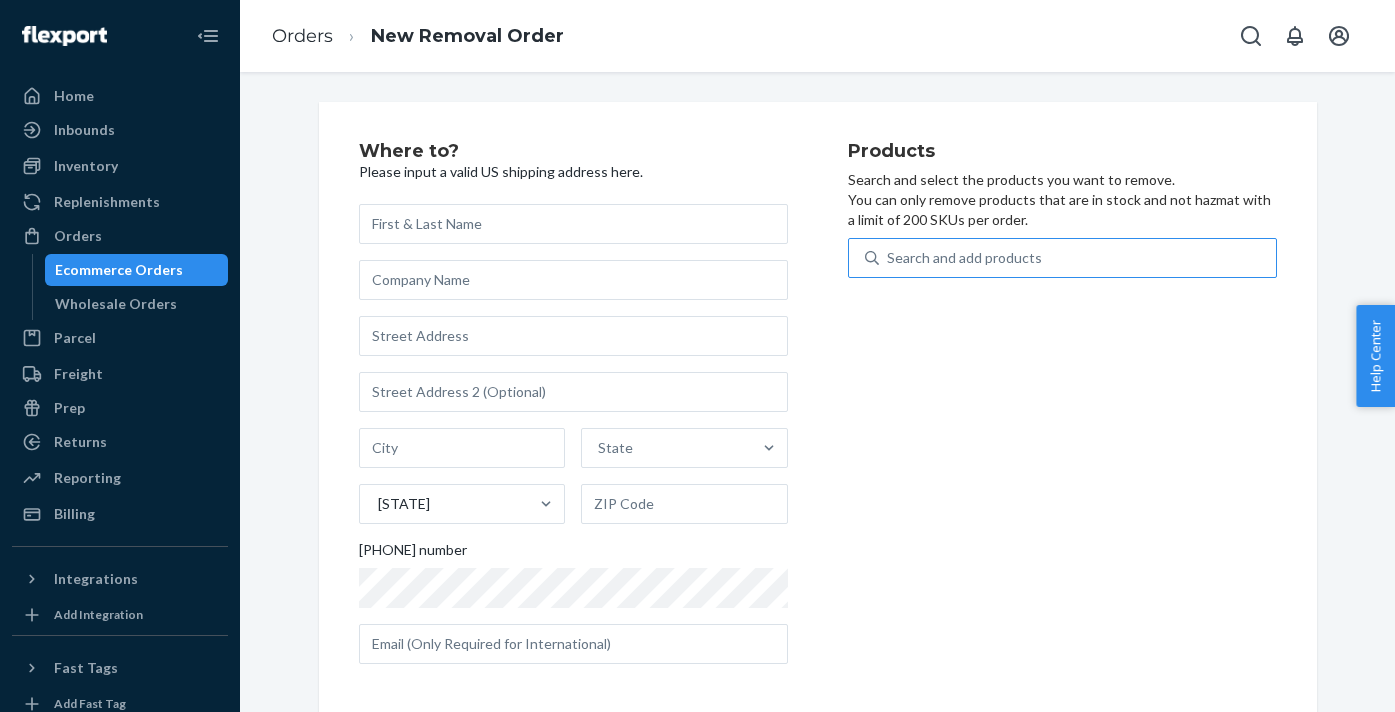 click on "Search and add products" at bounding box center (964, 258) 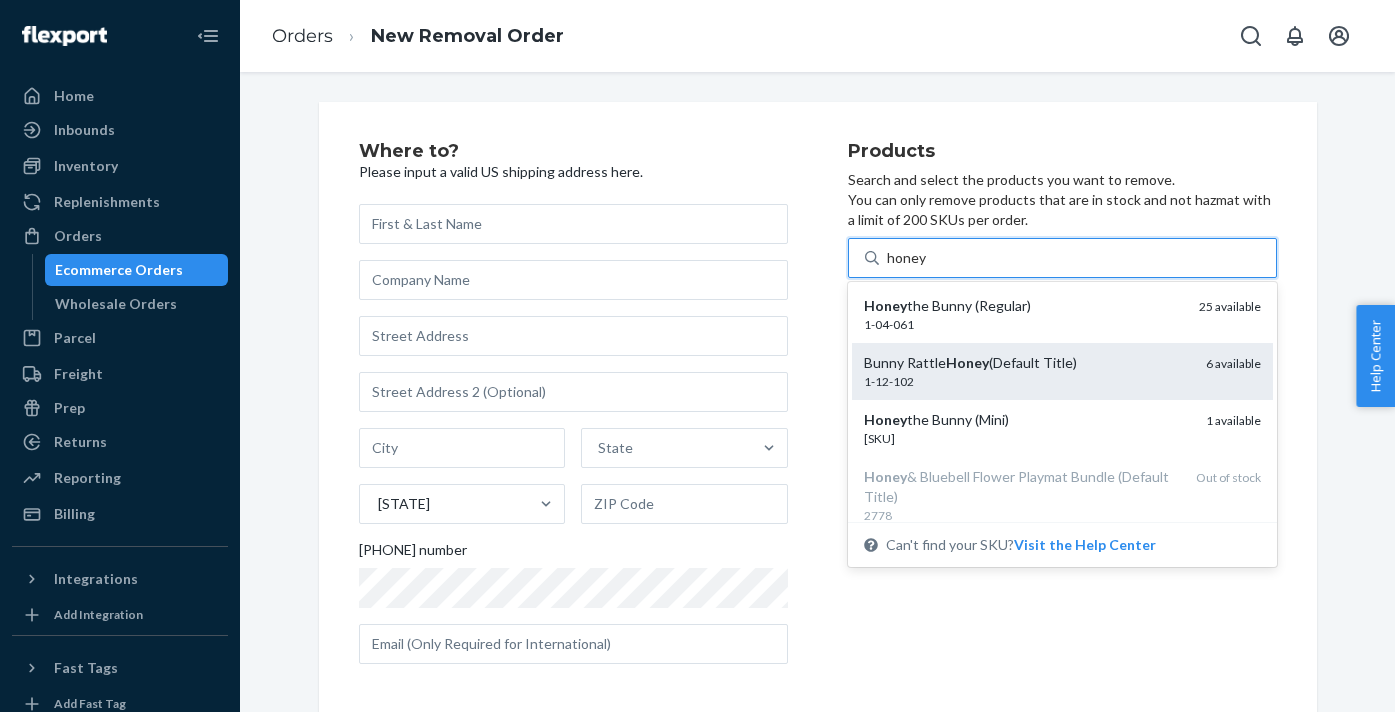 click on "Bunny Rattle Honey (Default Title)" at bounding box center [1027, 363] 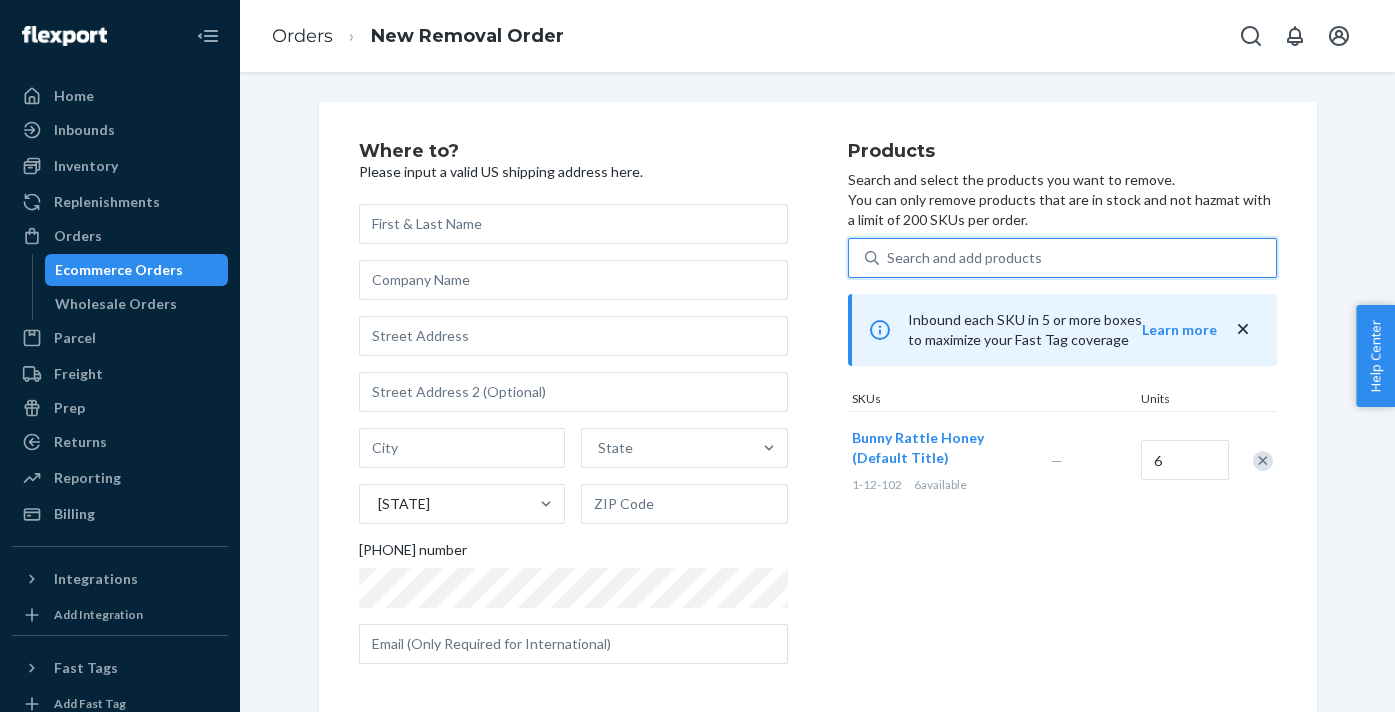 click on "Search and add products" at bounding box center [964, 258] 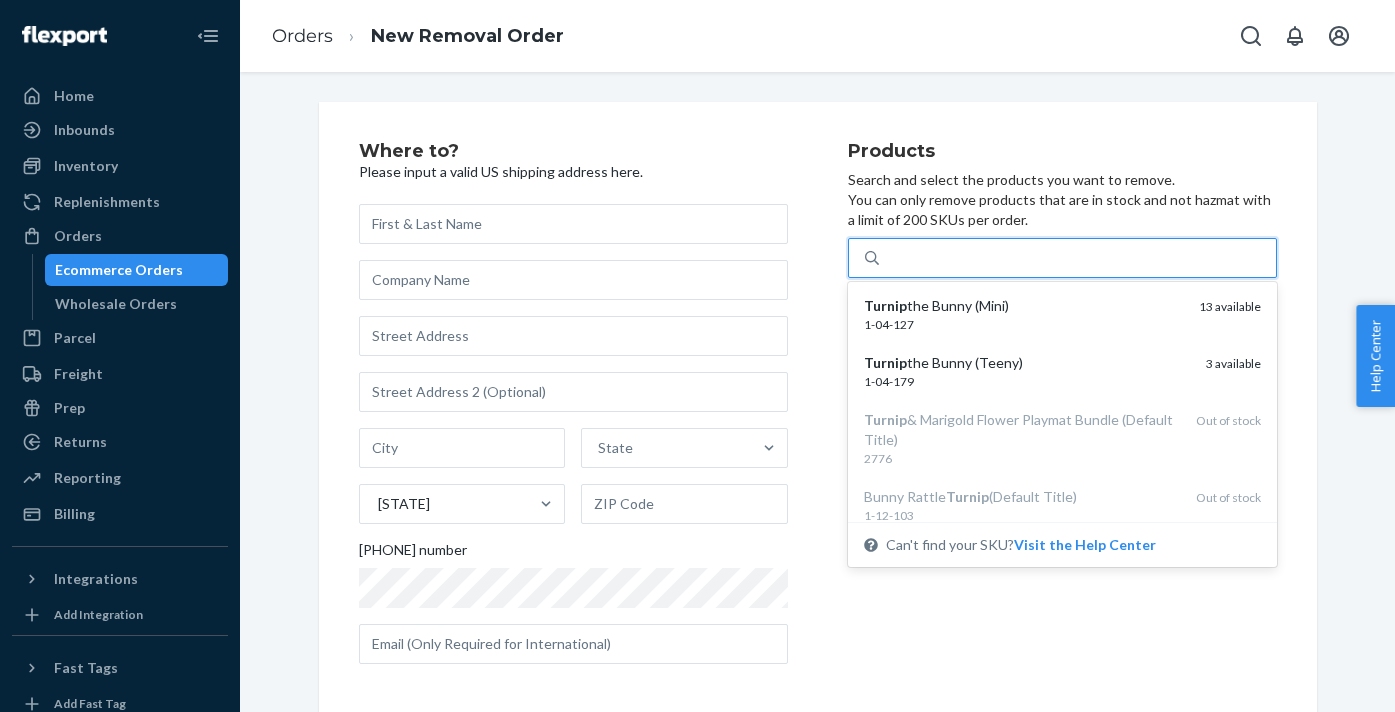 click on "turnip" at bounding box center (1077, 258) 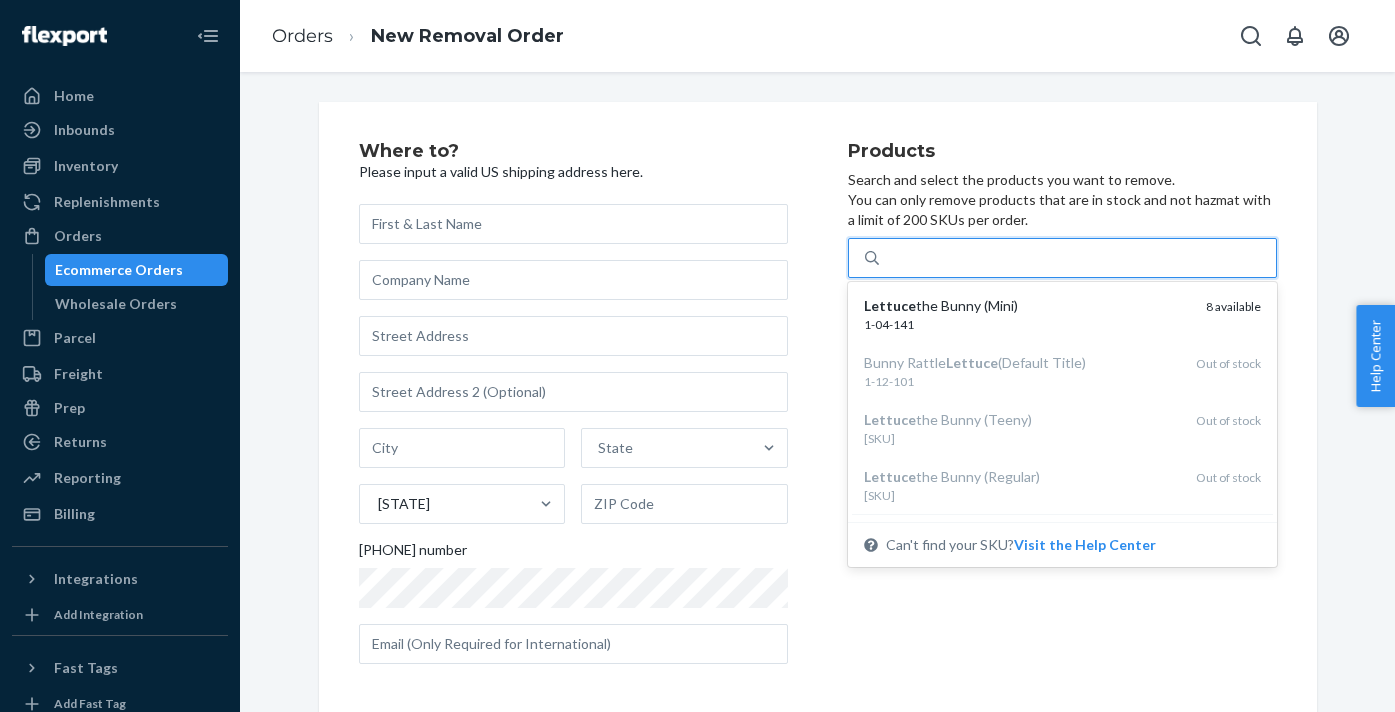 click on "lettuce" at bounding box center [1077, 258] 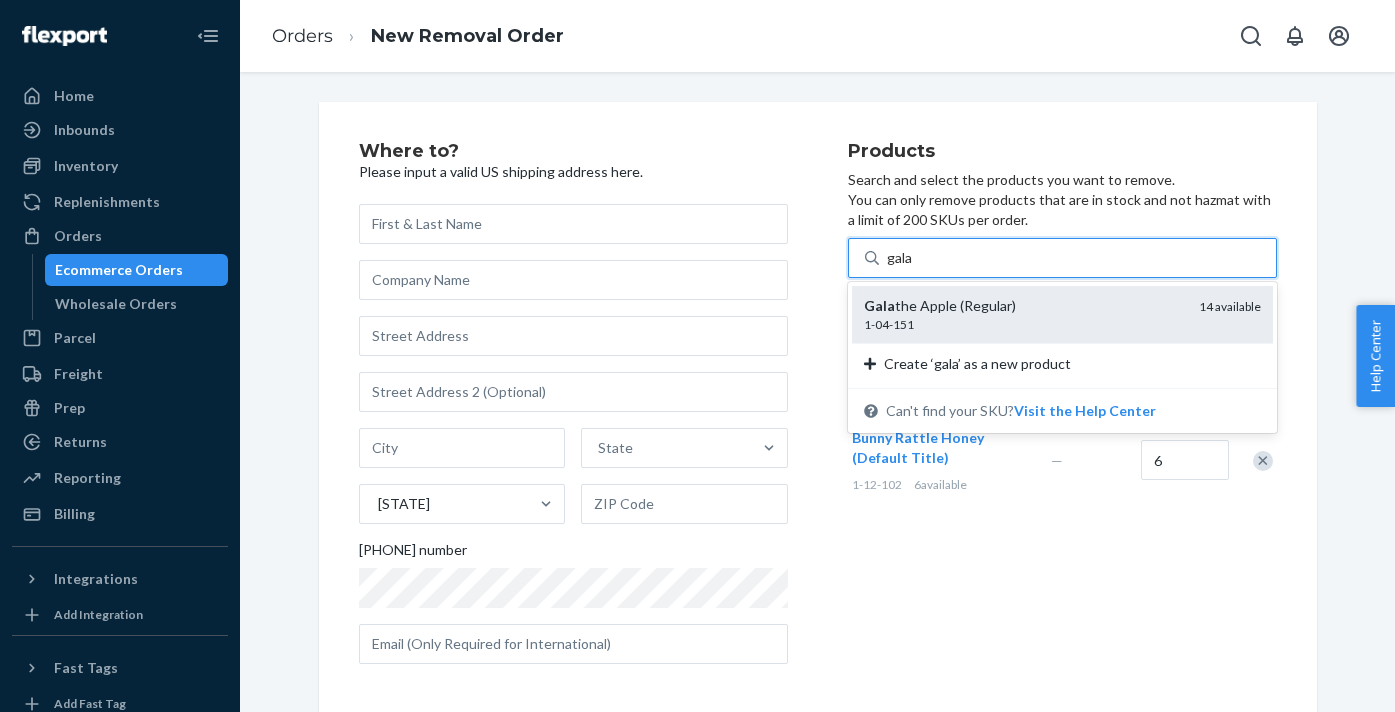 click on "Gala the Apple (Regular)" at bounding box center (1023, 306) 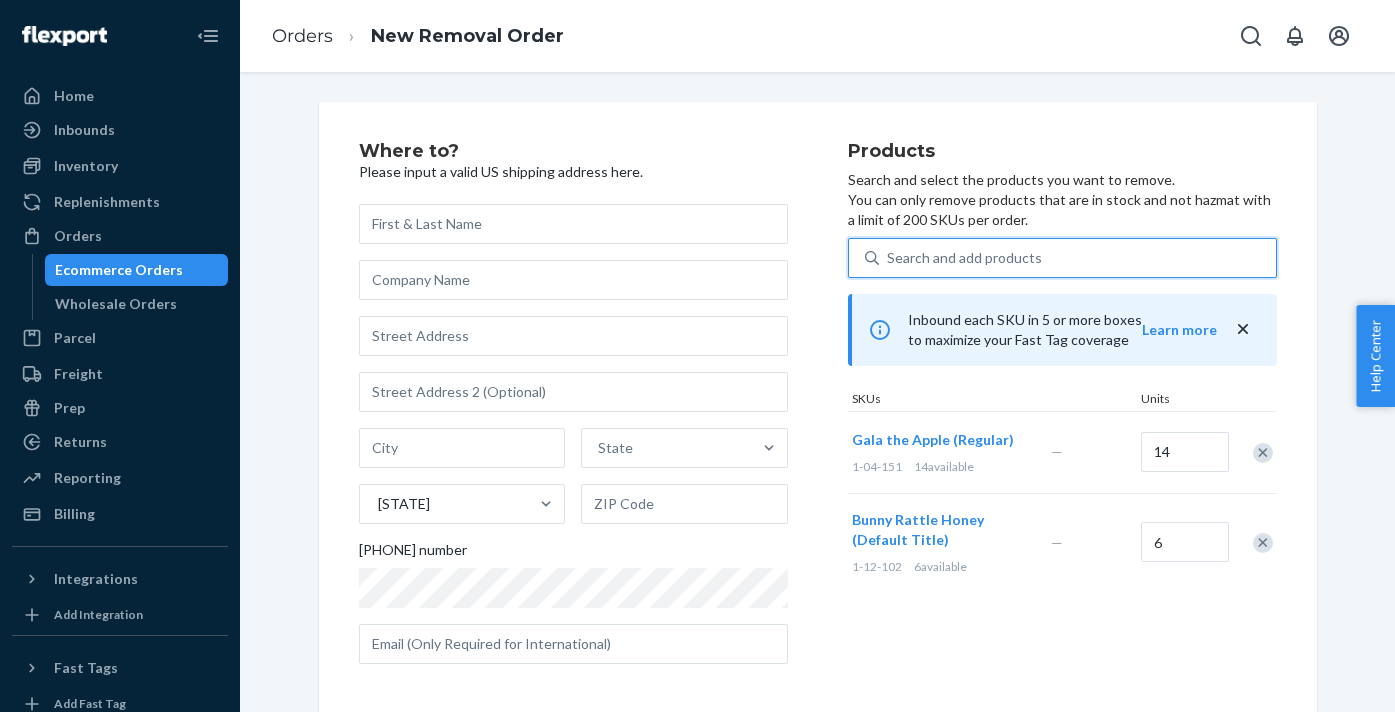 click on "Search and add products" at bounding box center (964, 258) 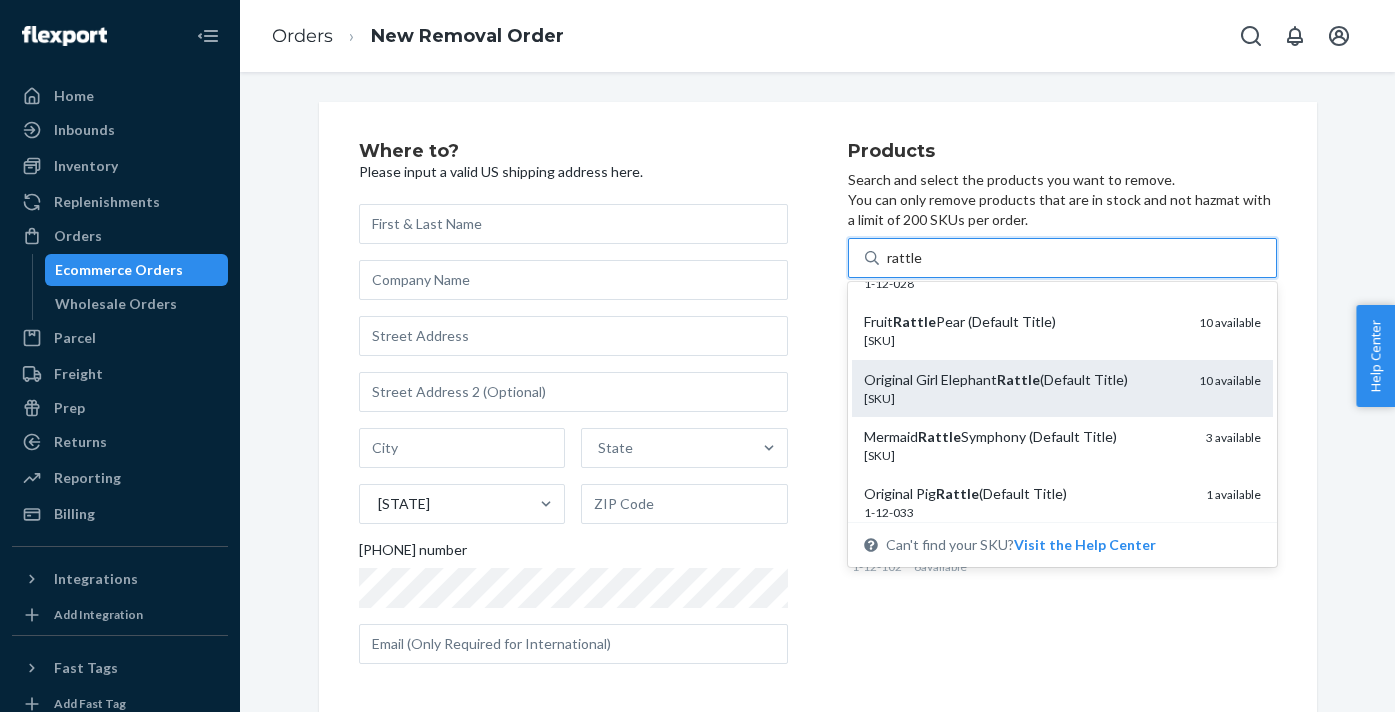 scroll, scrollTop: 674, scrollLeft: 0, axis: vertical 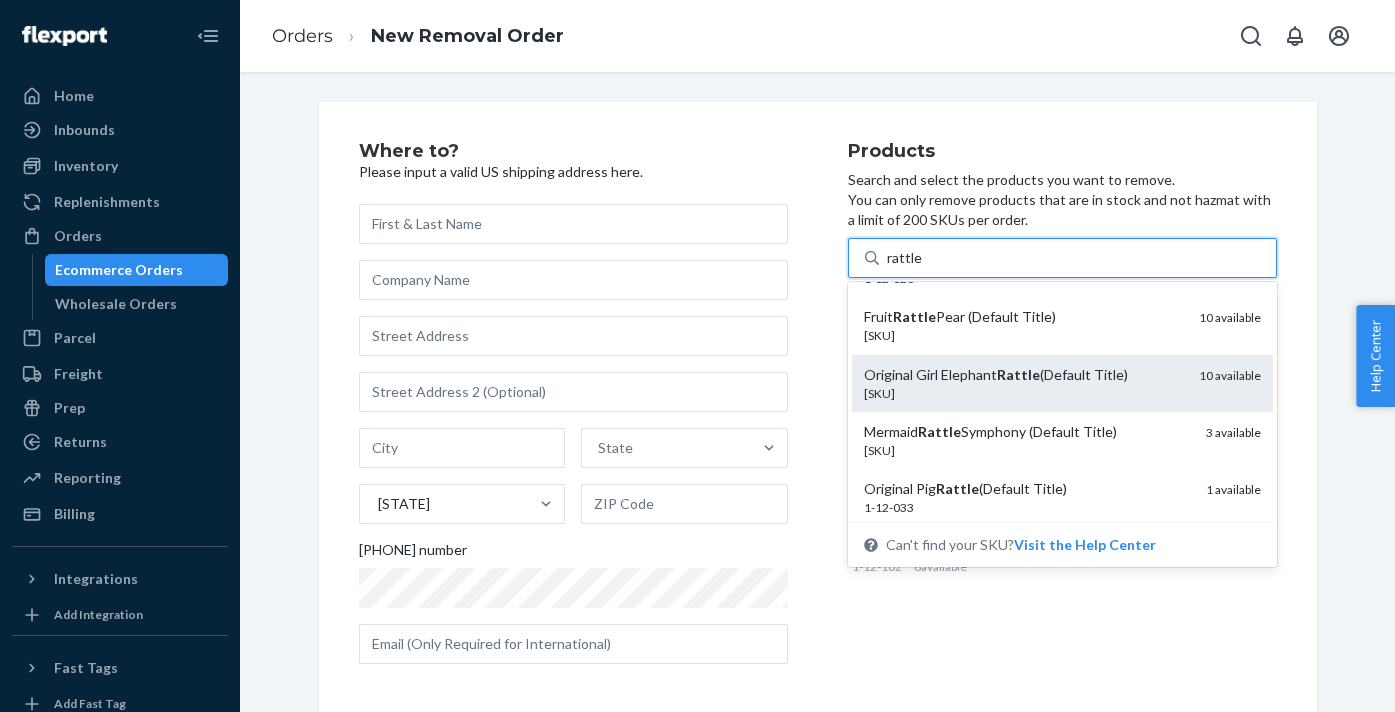 click on "[SKU]" at bounding box center [1023, 393] 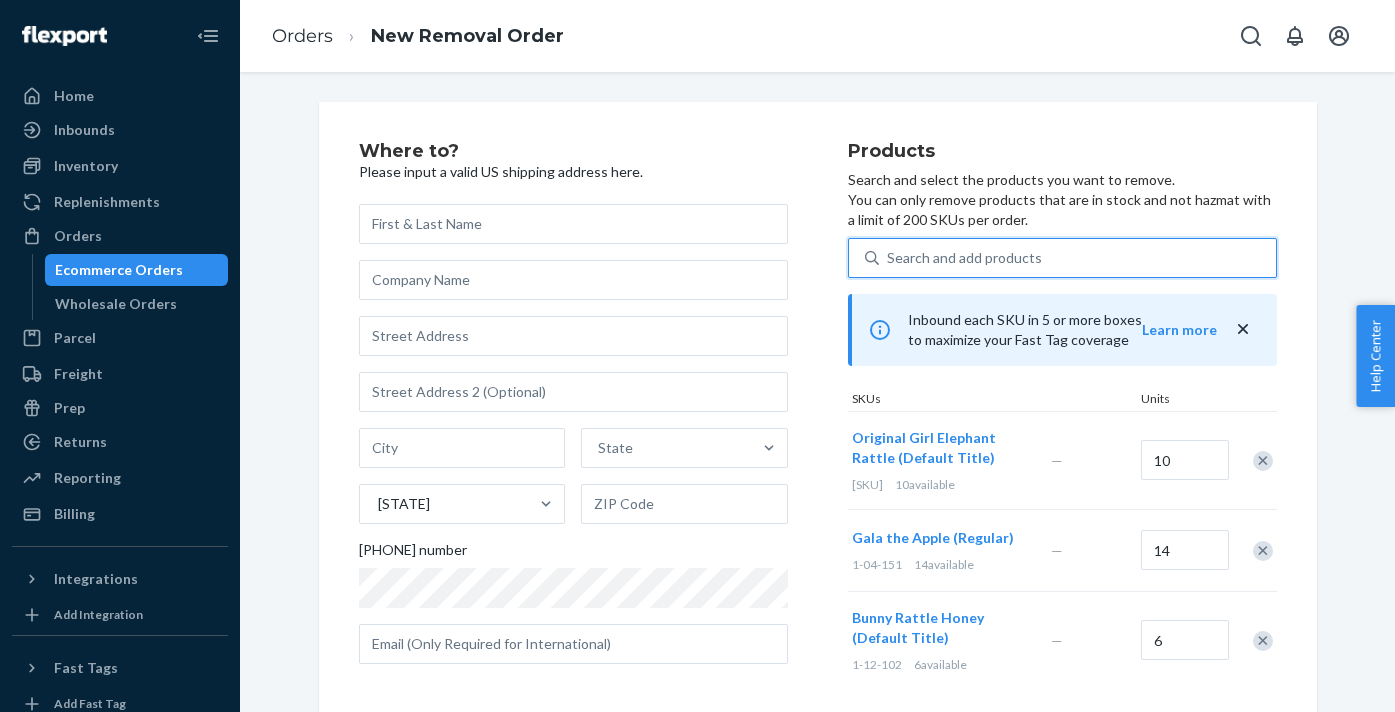 scroll, scrollTop: 17, scrollLeft: 0, axis: vertical 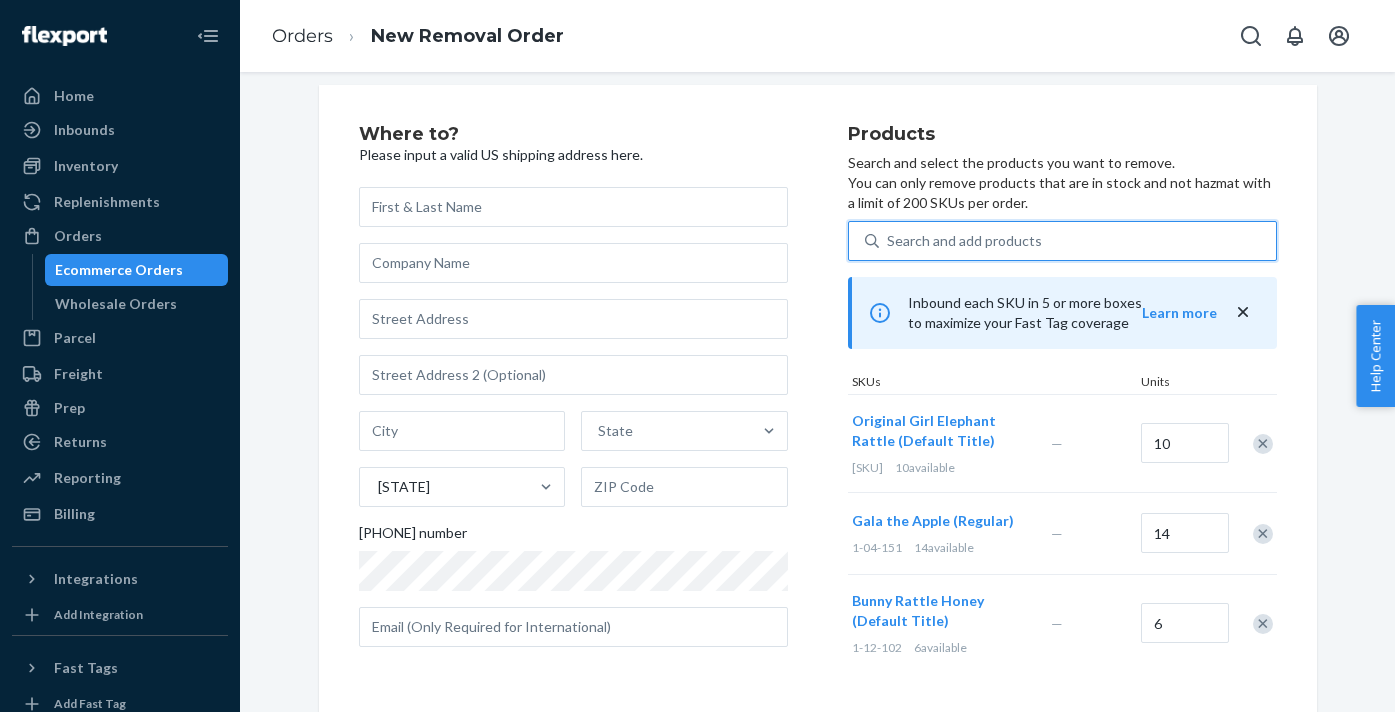 click on "Search and add products" at bounding box center (964, 241) 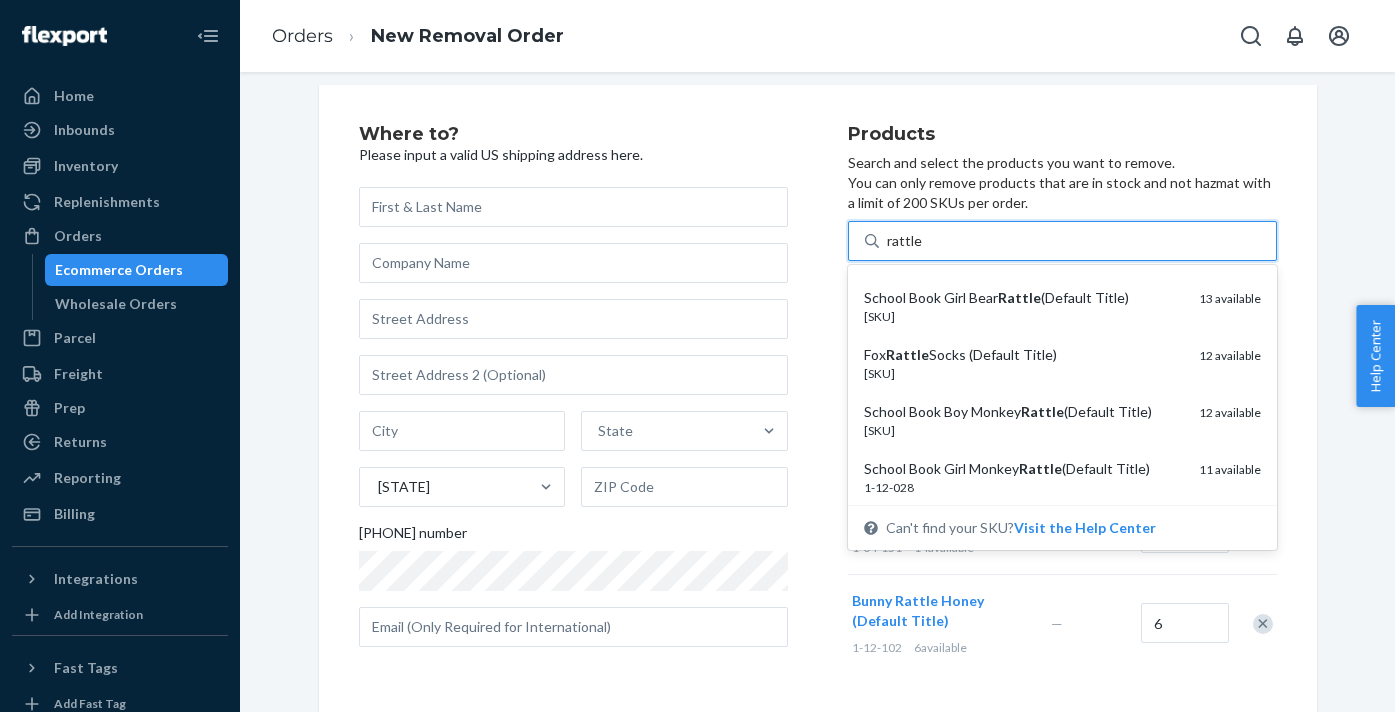 scroll, scrollTop: 0, scrollLeft: 0, axis: both 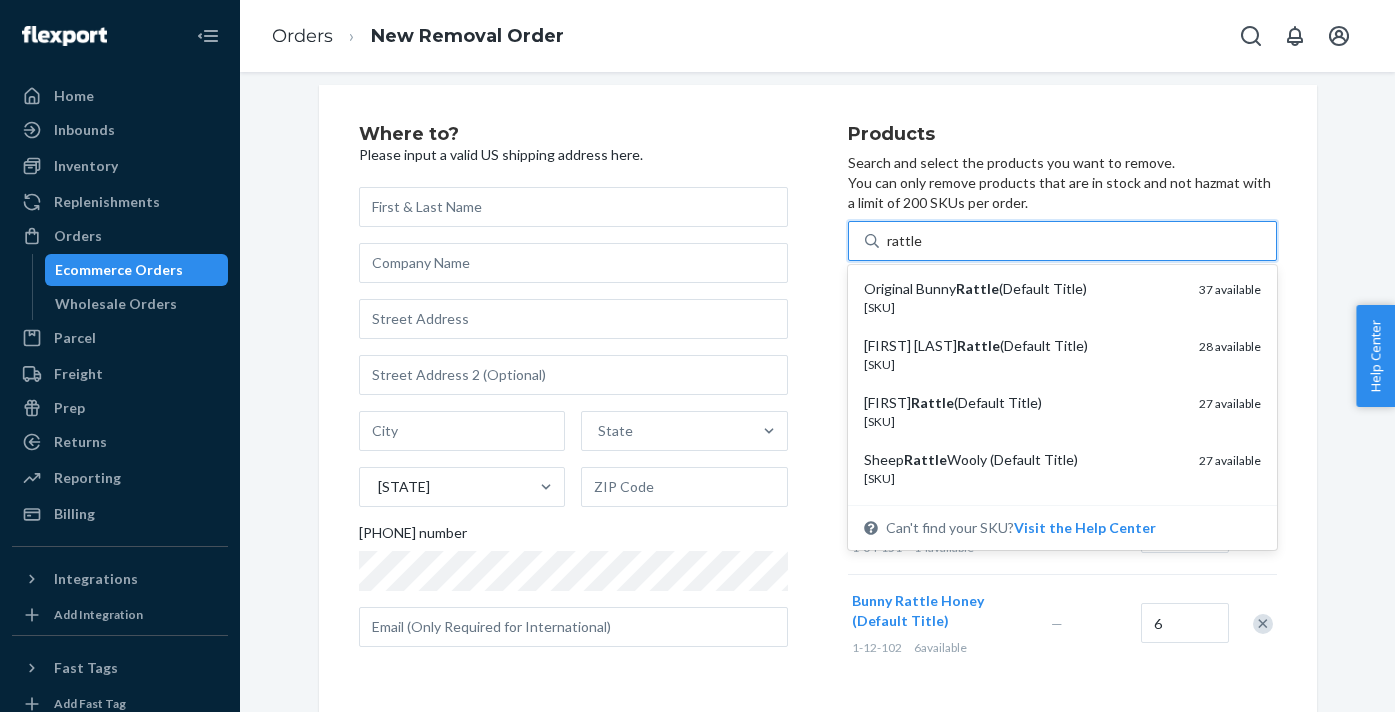 type on "rattle" 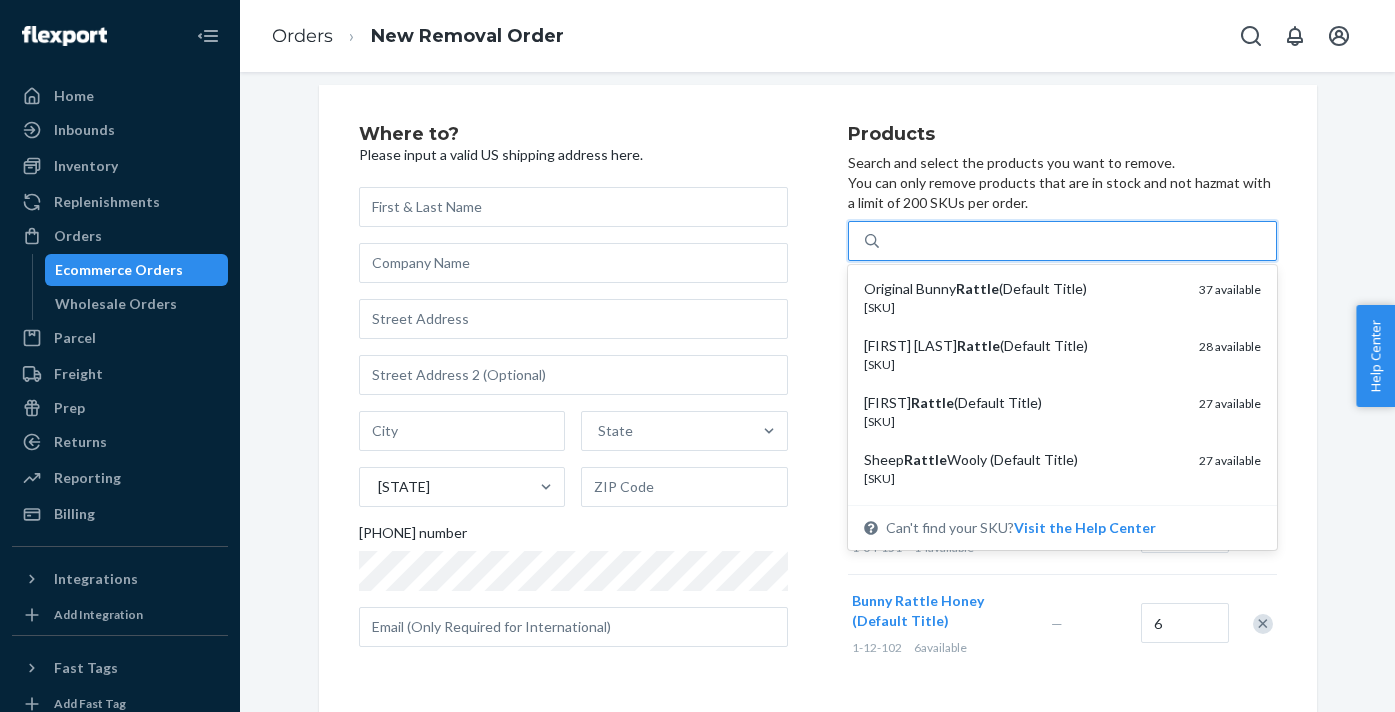 click on "Where to? Please input a valid US shipping address here. [STATE] United States [PHONE]" at bounding box center (603, 398) 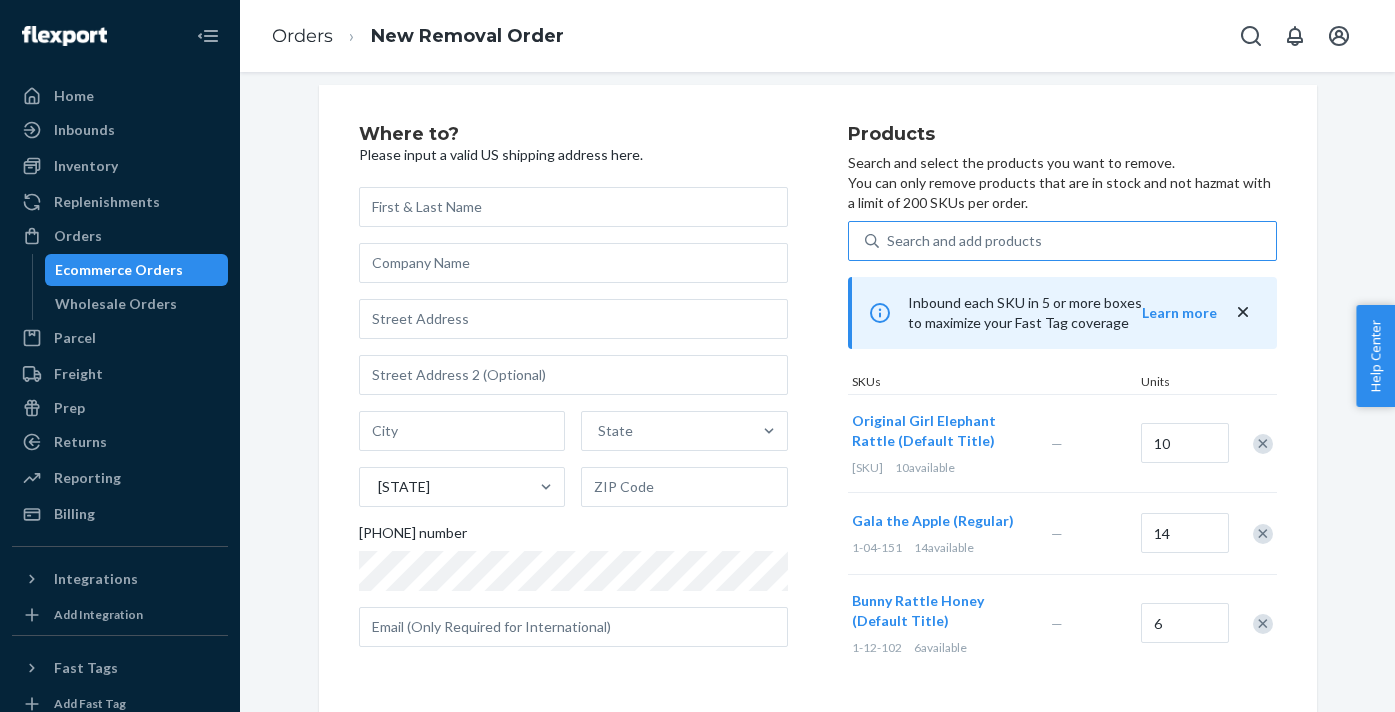 click on "Search and add products" at bounding box center [964, 241] 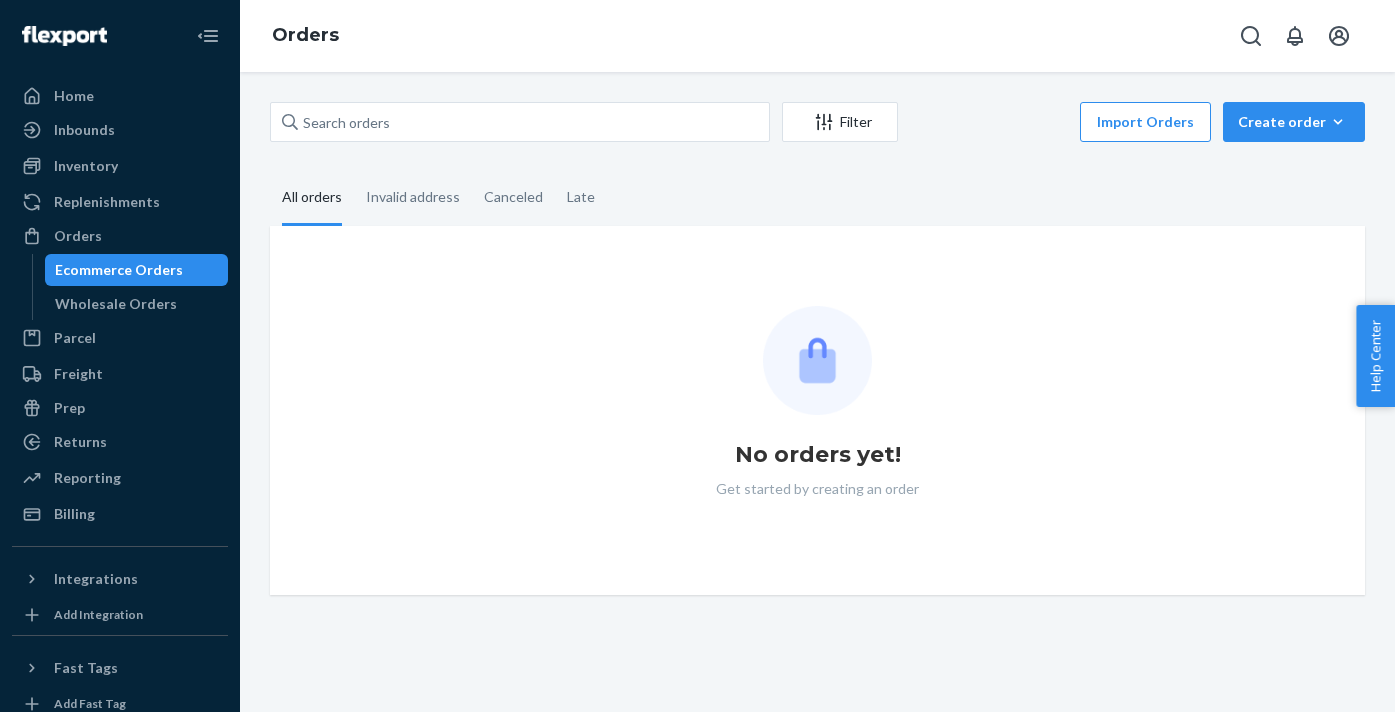 scroll, scrollTop: 0, scrollLeft: 0, axis: both 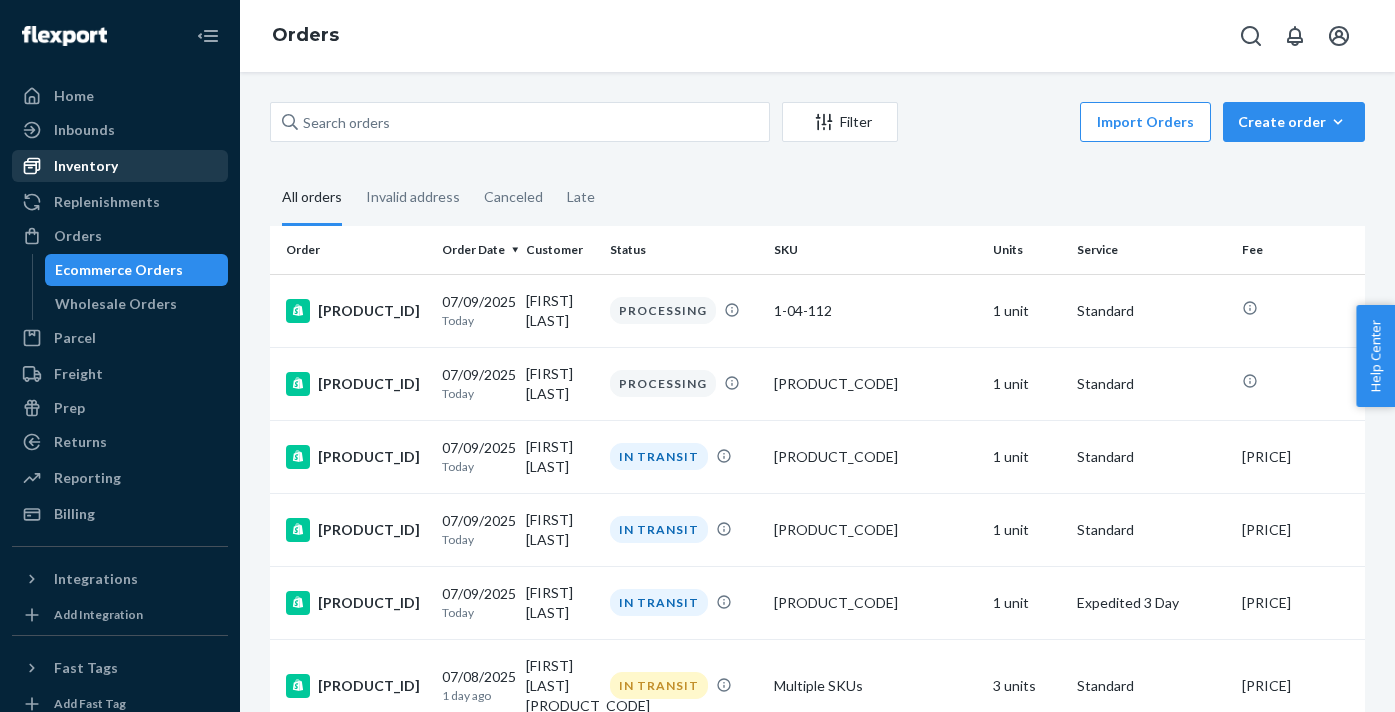 click on "Inventory" at bounding box center (86, 166) 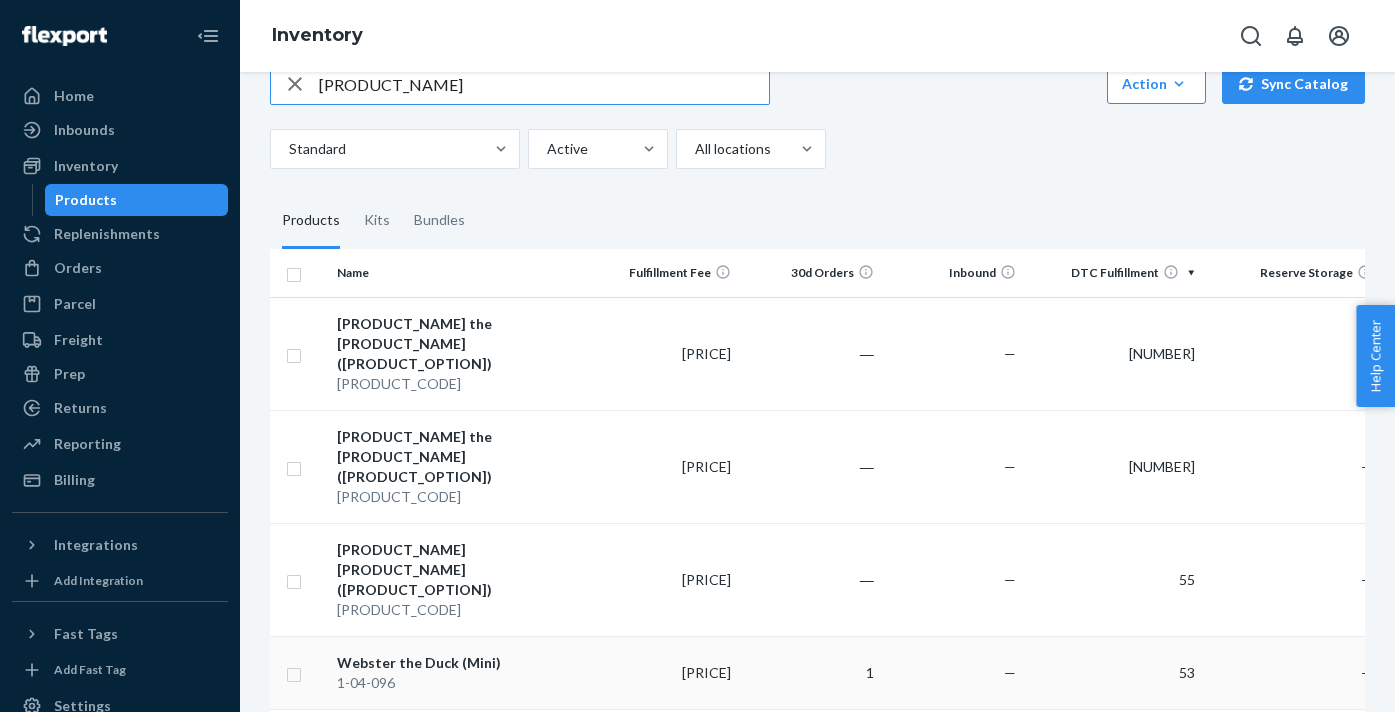 scroll, scrollTop: 0, scrollLeft: 0, axis: both 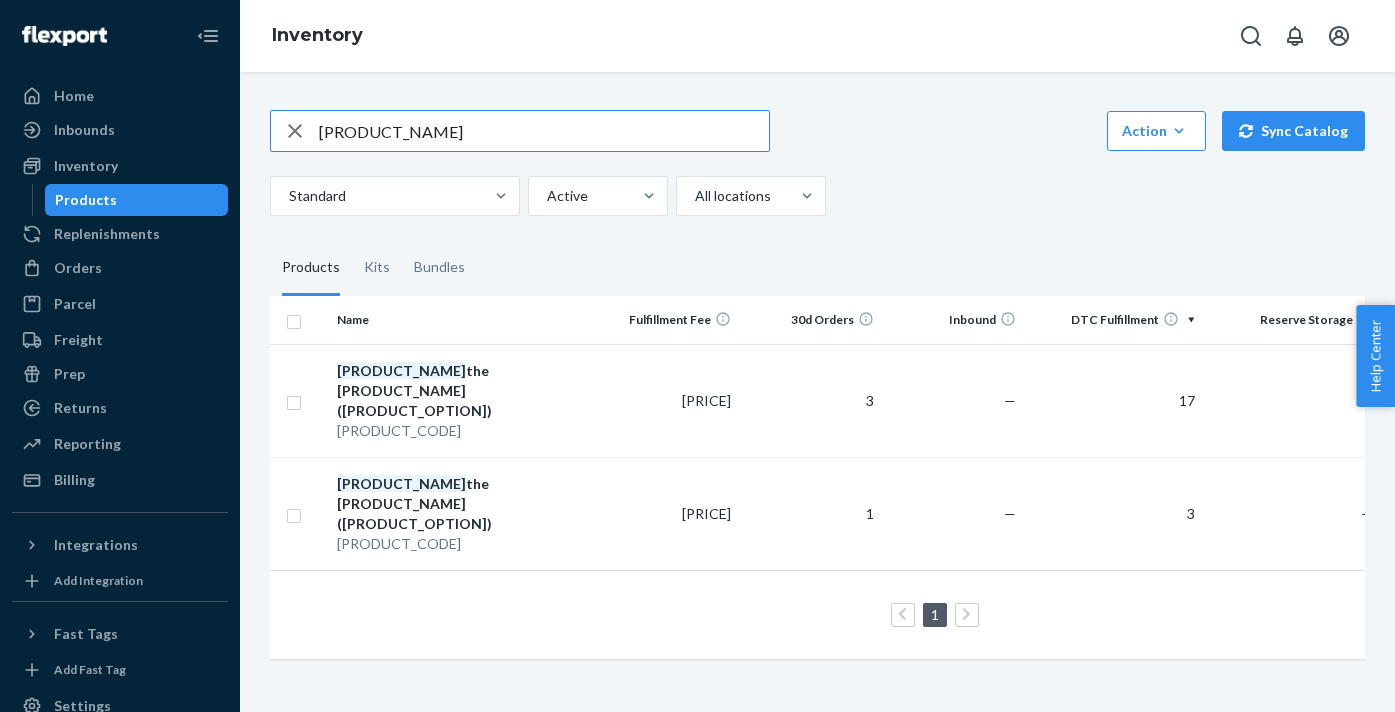click on "[PRODUCT_NAME]" at bounding box center (544, 131) 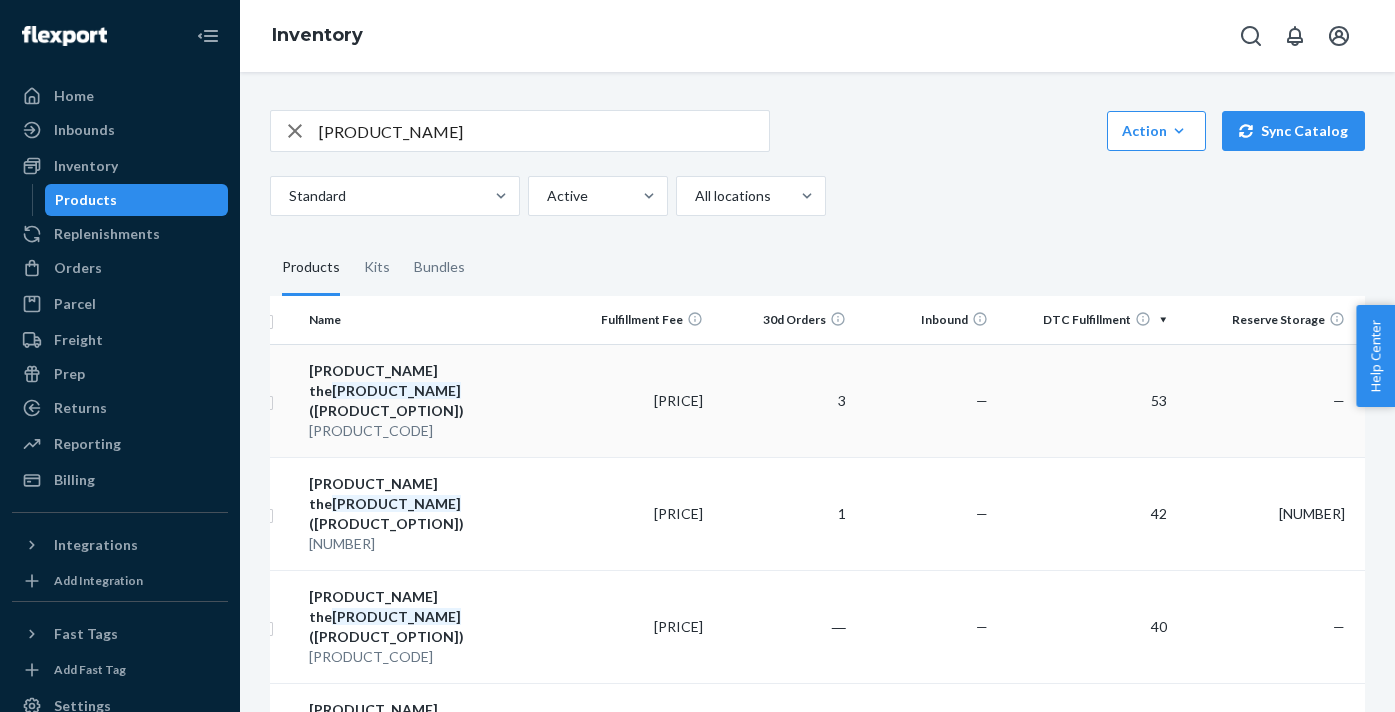 scroll, scrollTop: 0, scrollLeft: 0, axis: both 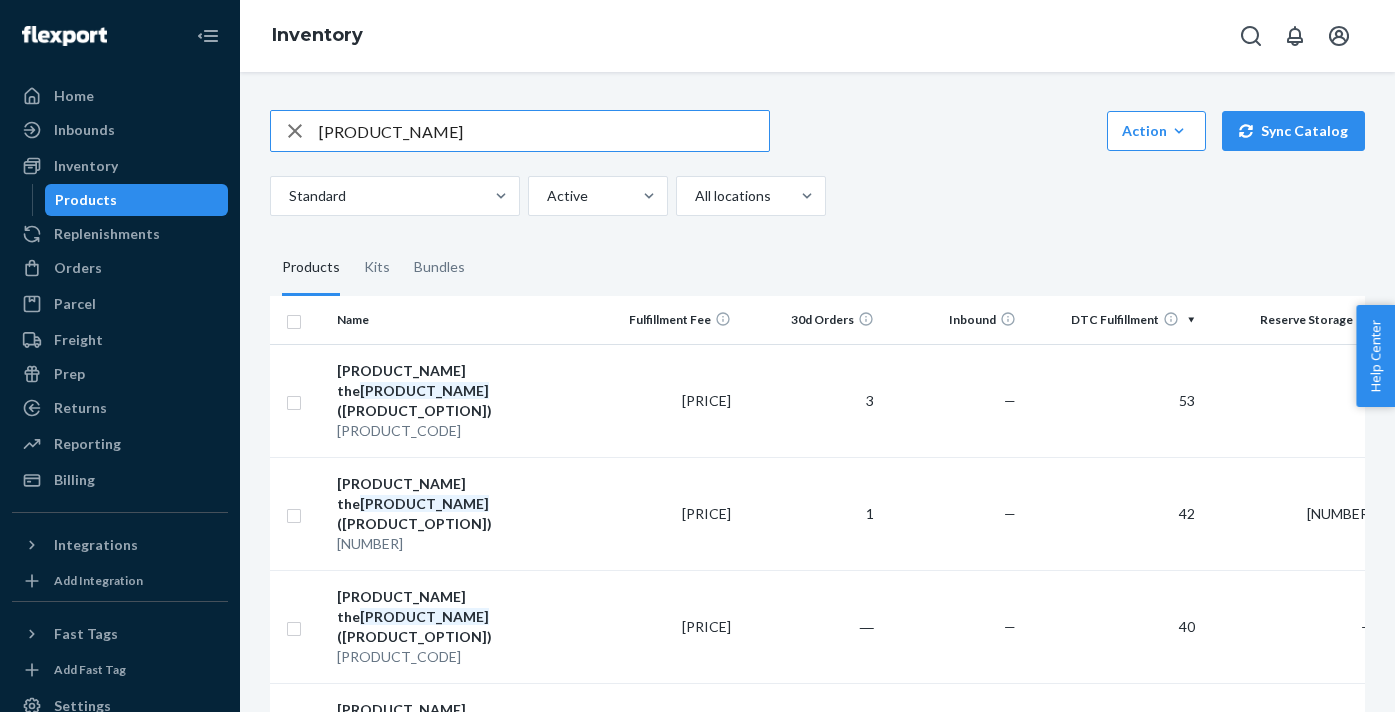 click on "[PRODUCT_NAME]" at bounding box center (544, 131) 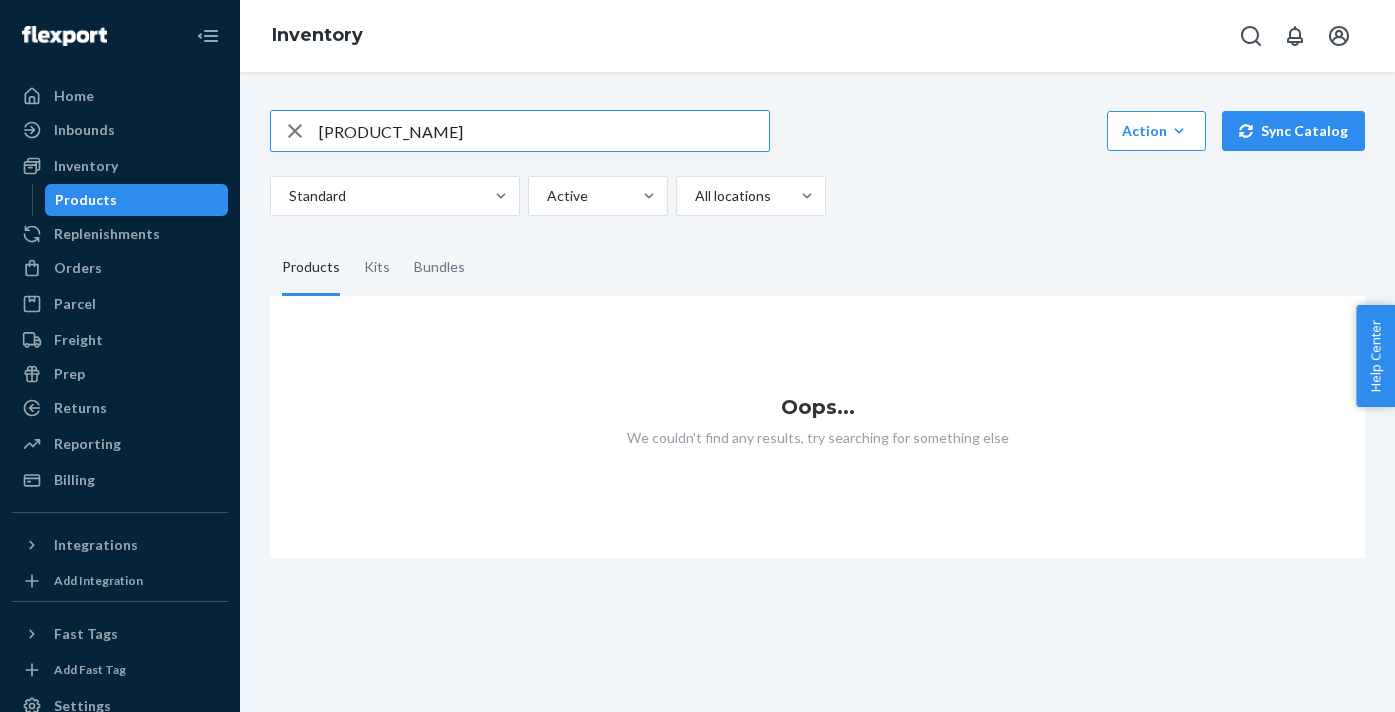 click on "[PRODUCT_NAME]" at bounding box center [544, 131] 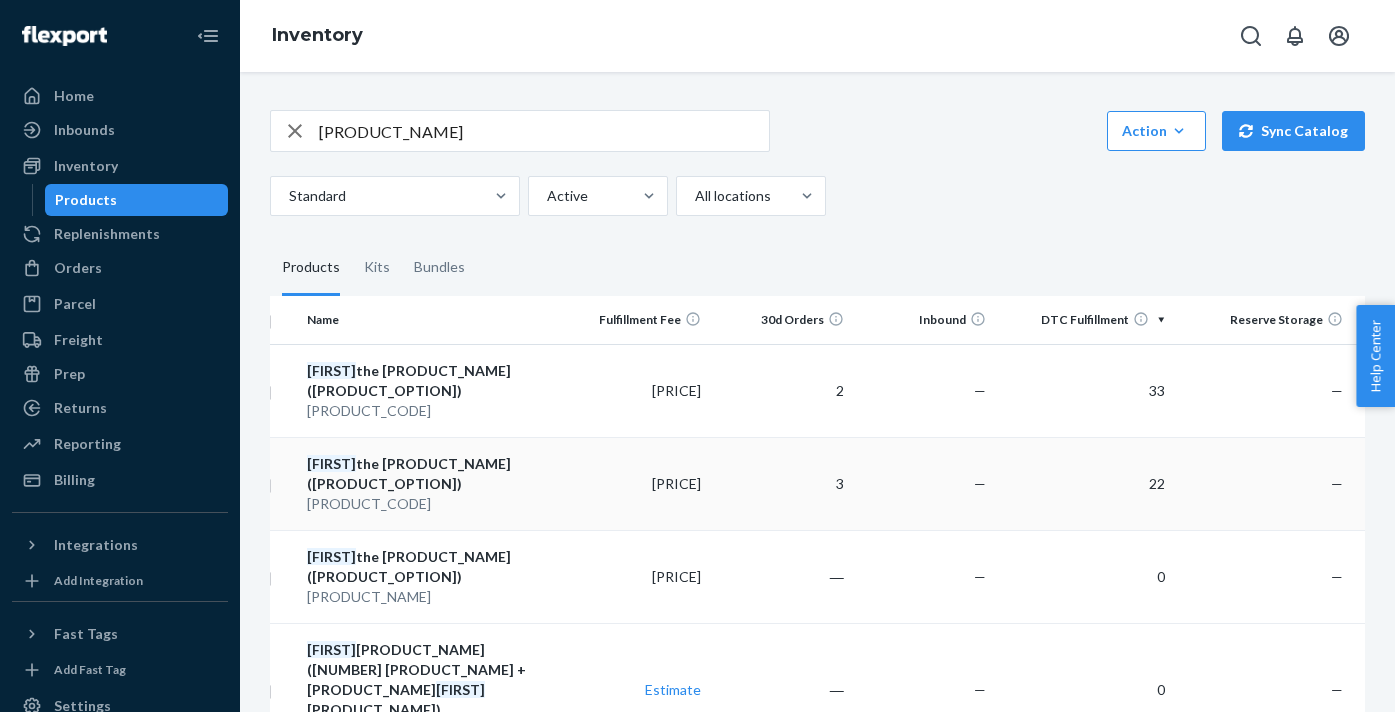 scroll, scrollTop: 0, scrollLeft: 32, axis: horizontal 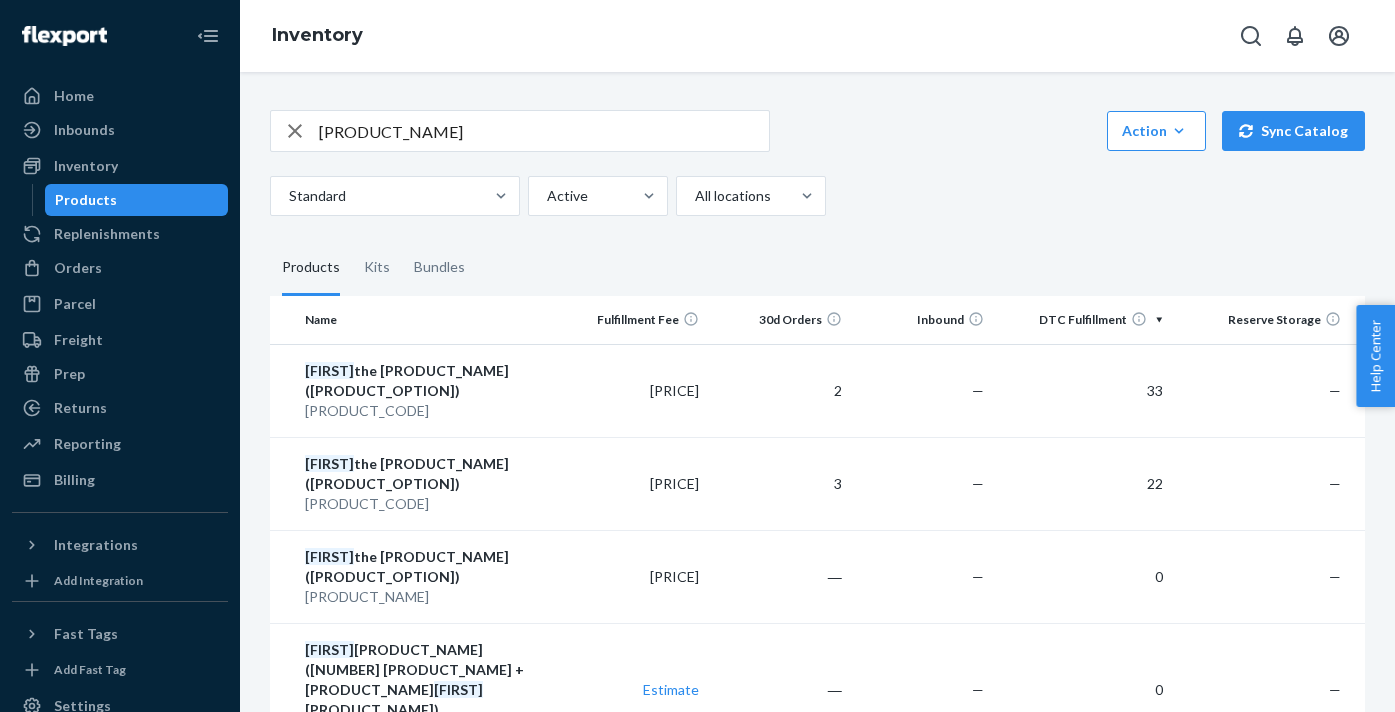click on "[PRODUCT_NAME]" at bounding box center (544, 131) 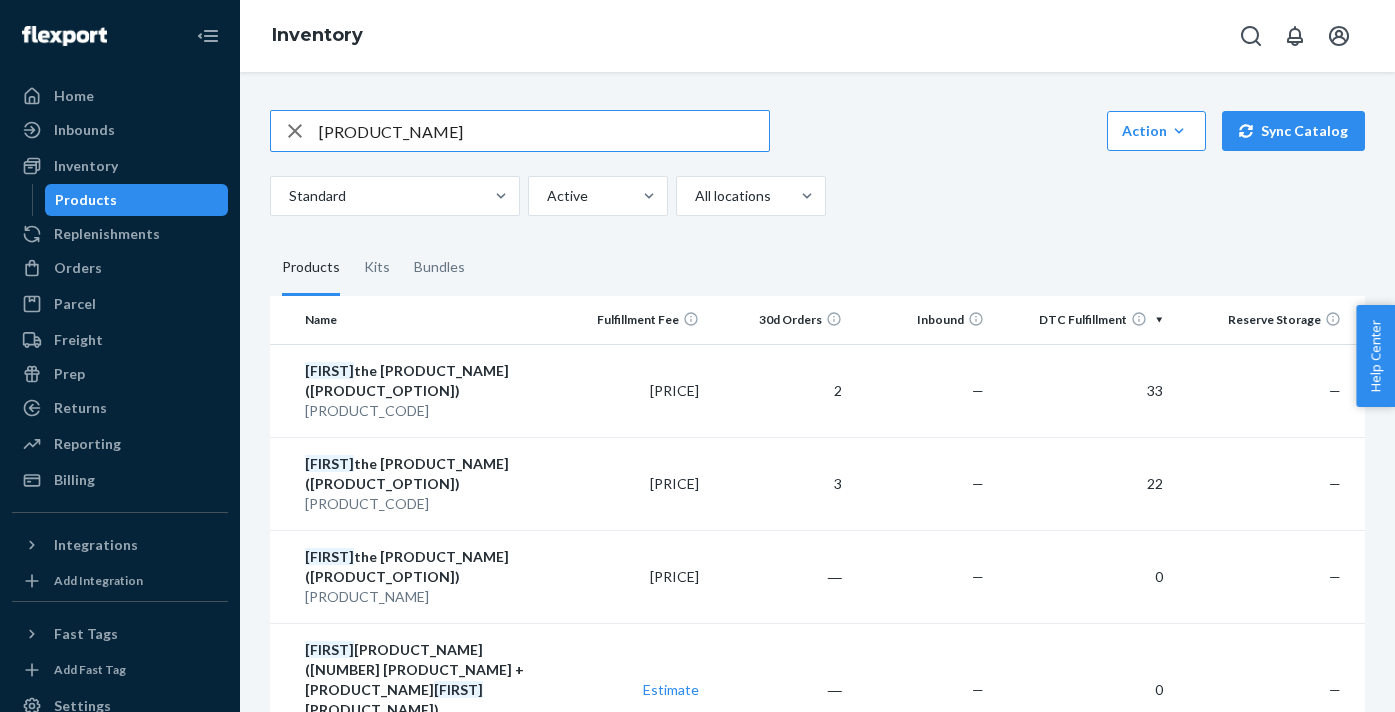 click on "[PRODUCT_NAME]" at bounding box center (544, 131) 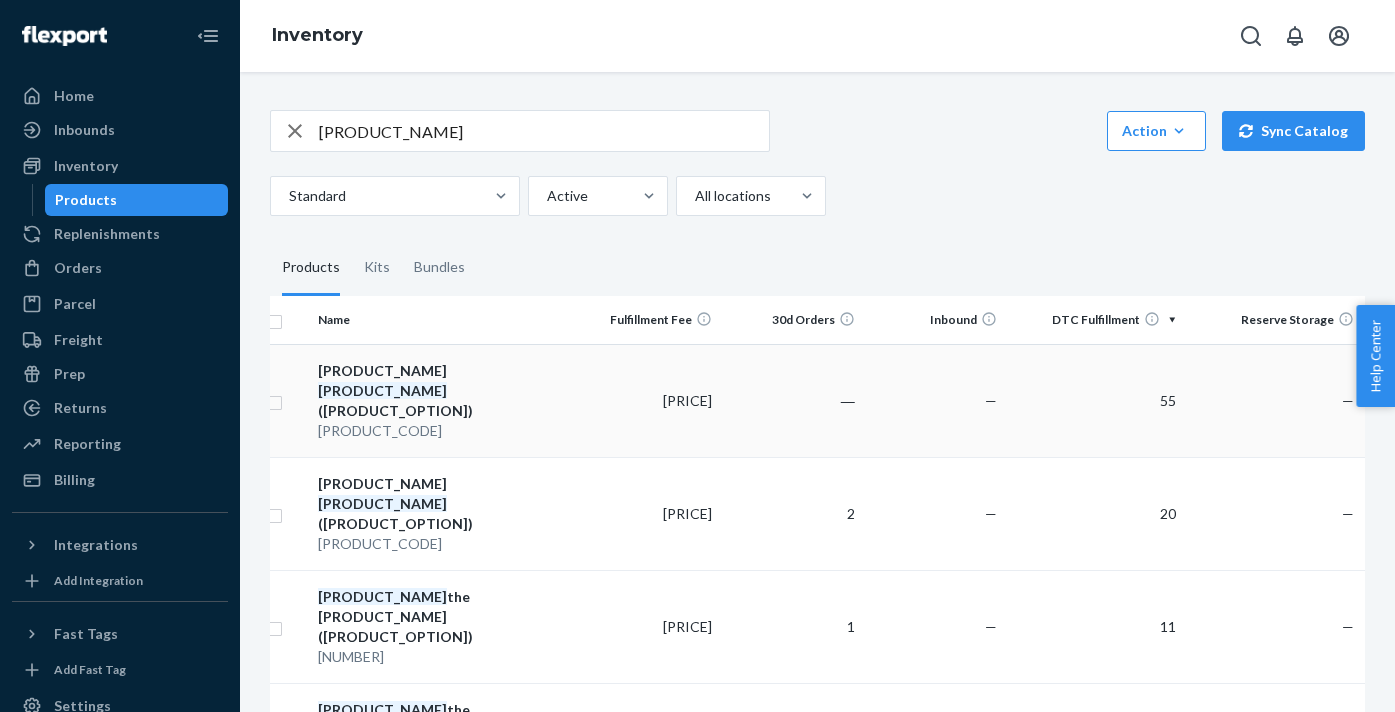scroll, scrollTop: 0, scrollLeft: 14, axis: horizontal 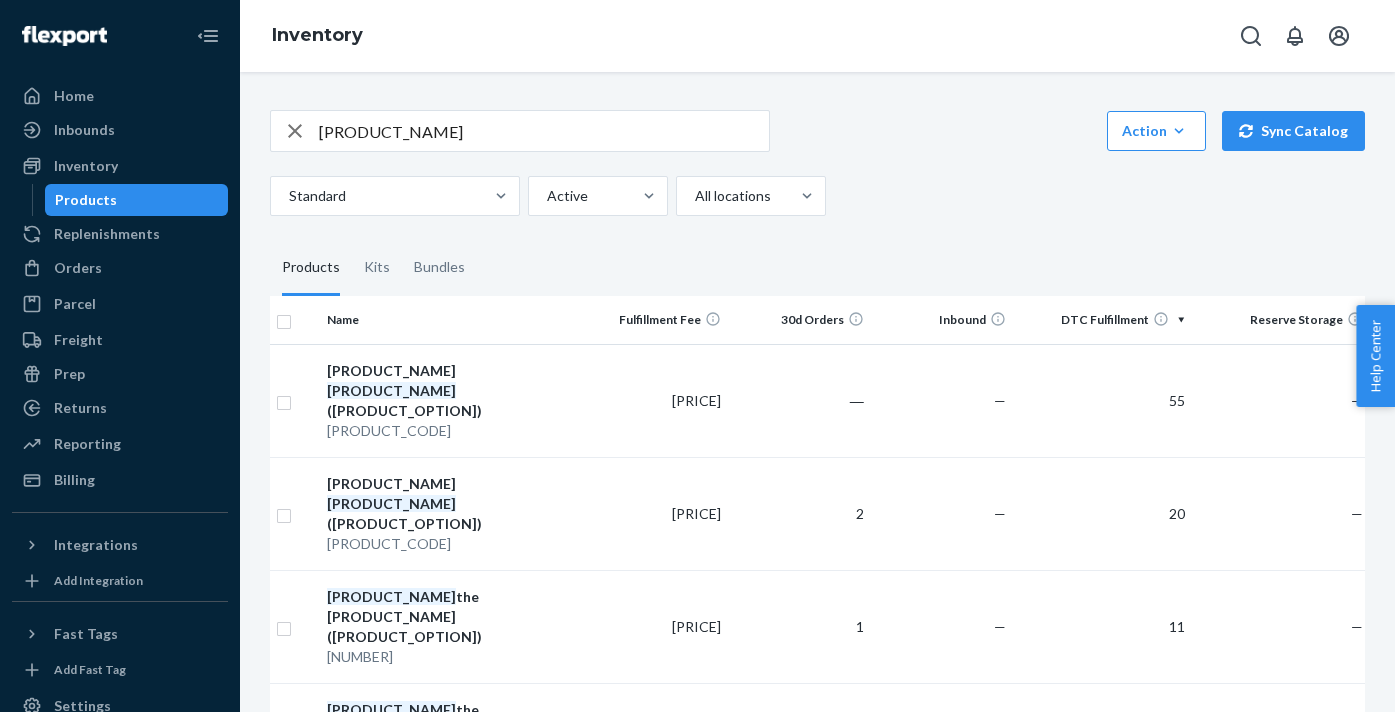 click on "[PRODUCT_NAME]" at bounding box center (544, 131) 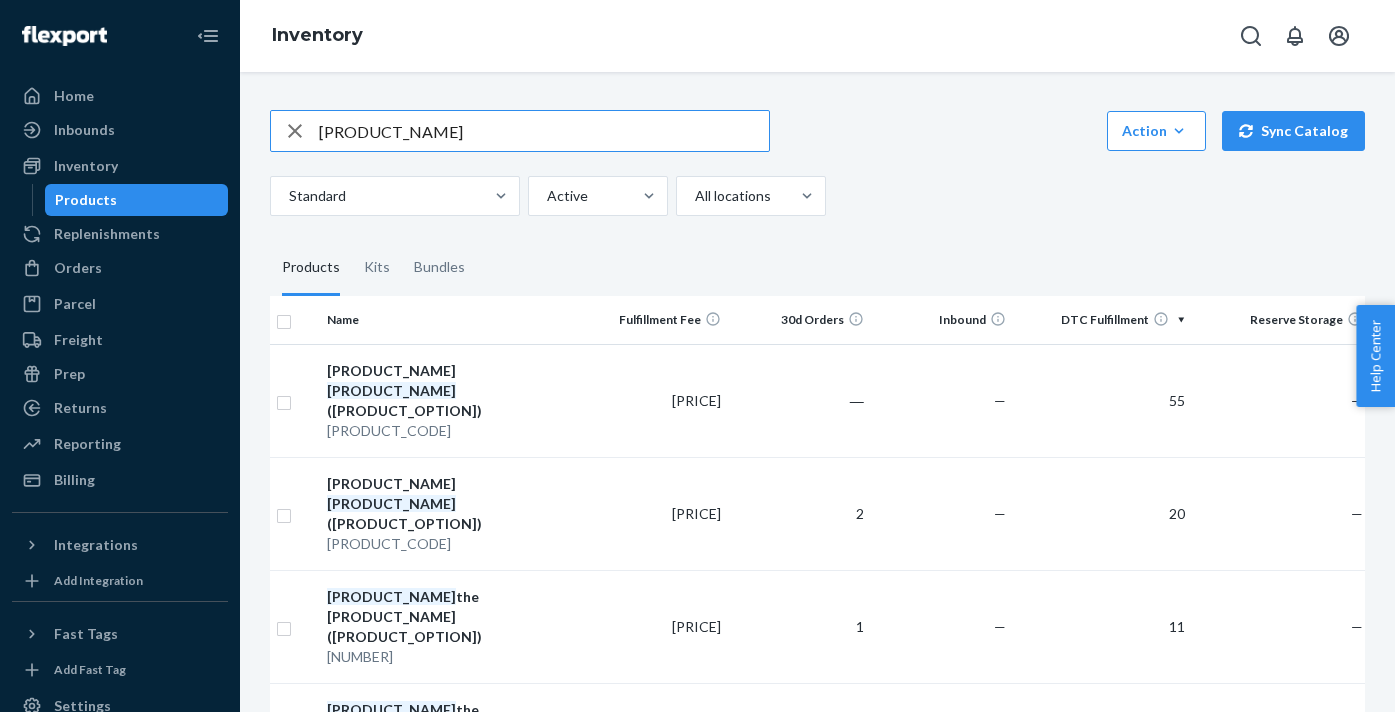 click on "[PRODUCT_NAME]" at bounding box center [544, 131] 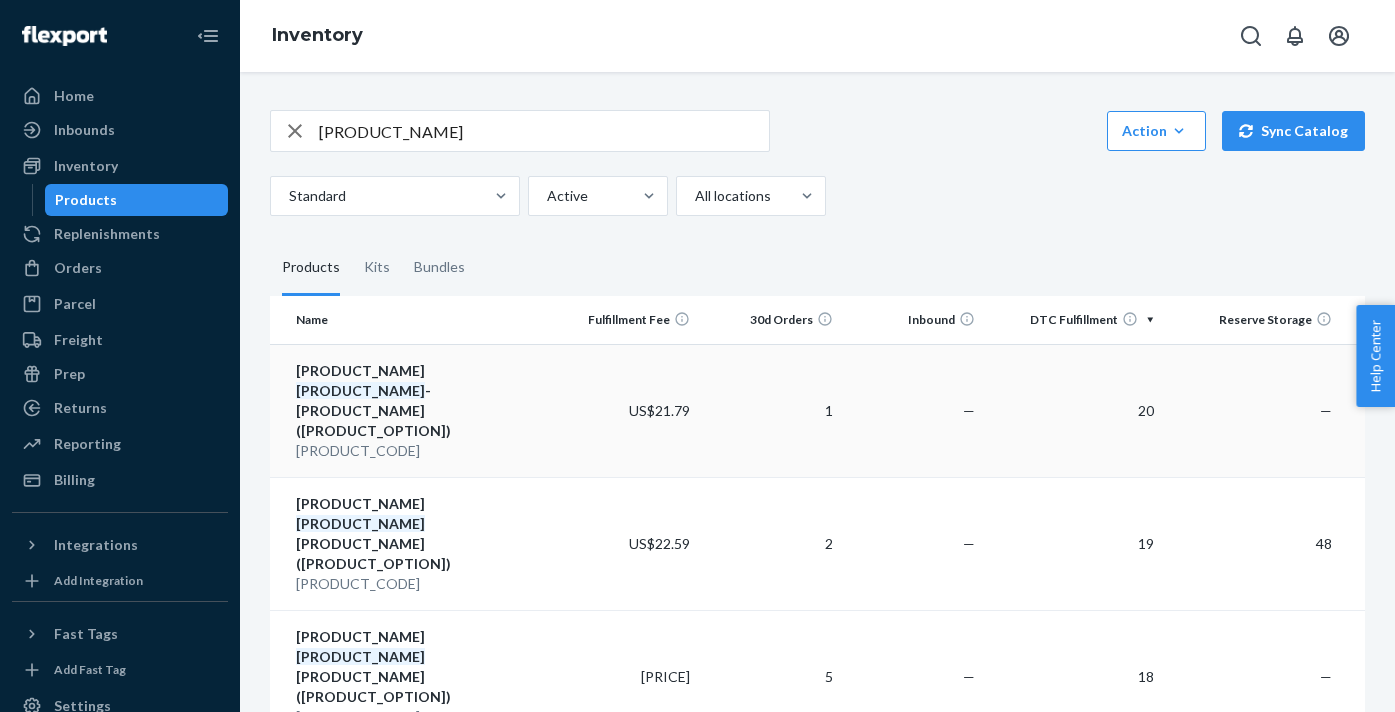 scroll, scrollTop: 0, scrollLeft: 0, axis: both 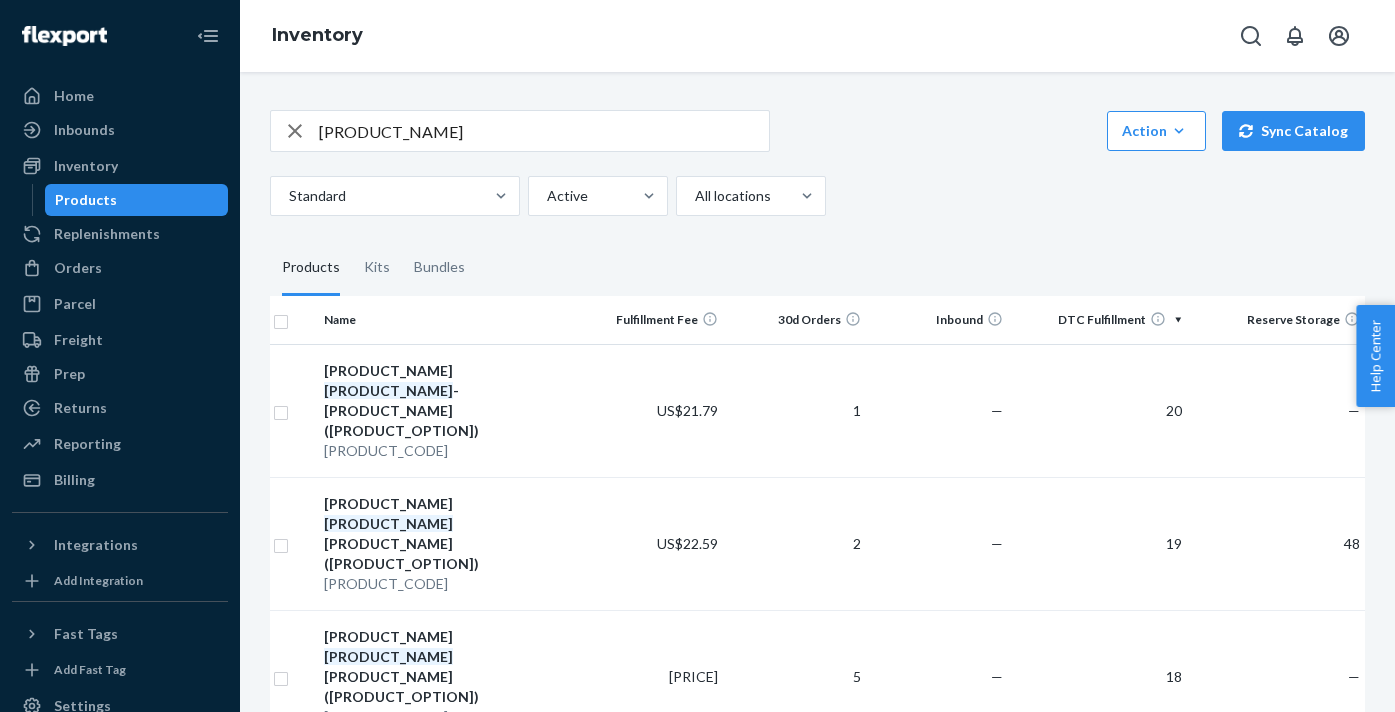 click on "[PRODUCT_NAME]" at bounding box center (544, 131) 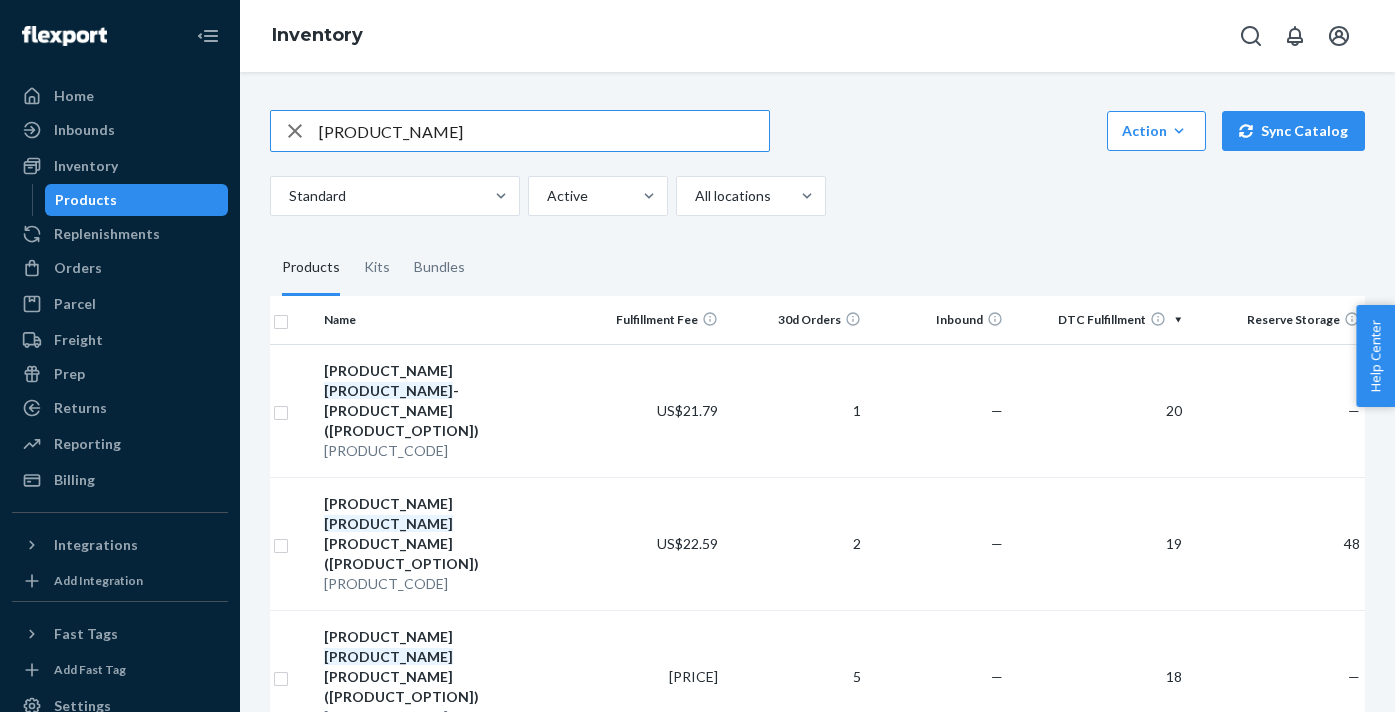 click on "[PRODUCT_NAME]" at bounding box center (544, 131) 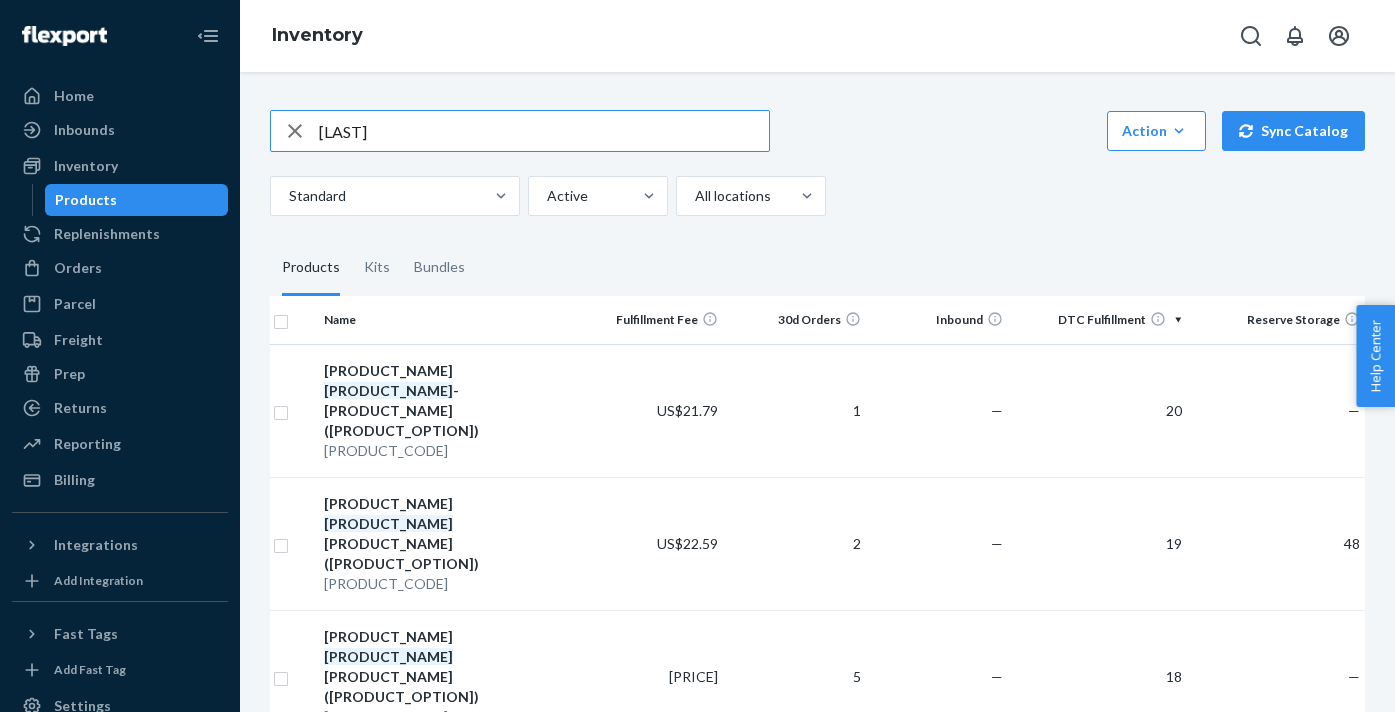 type on "[LAST]" 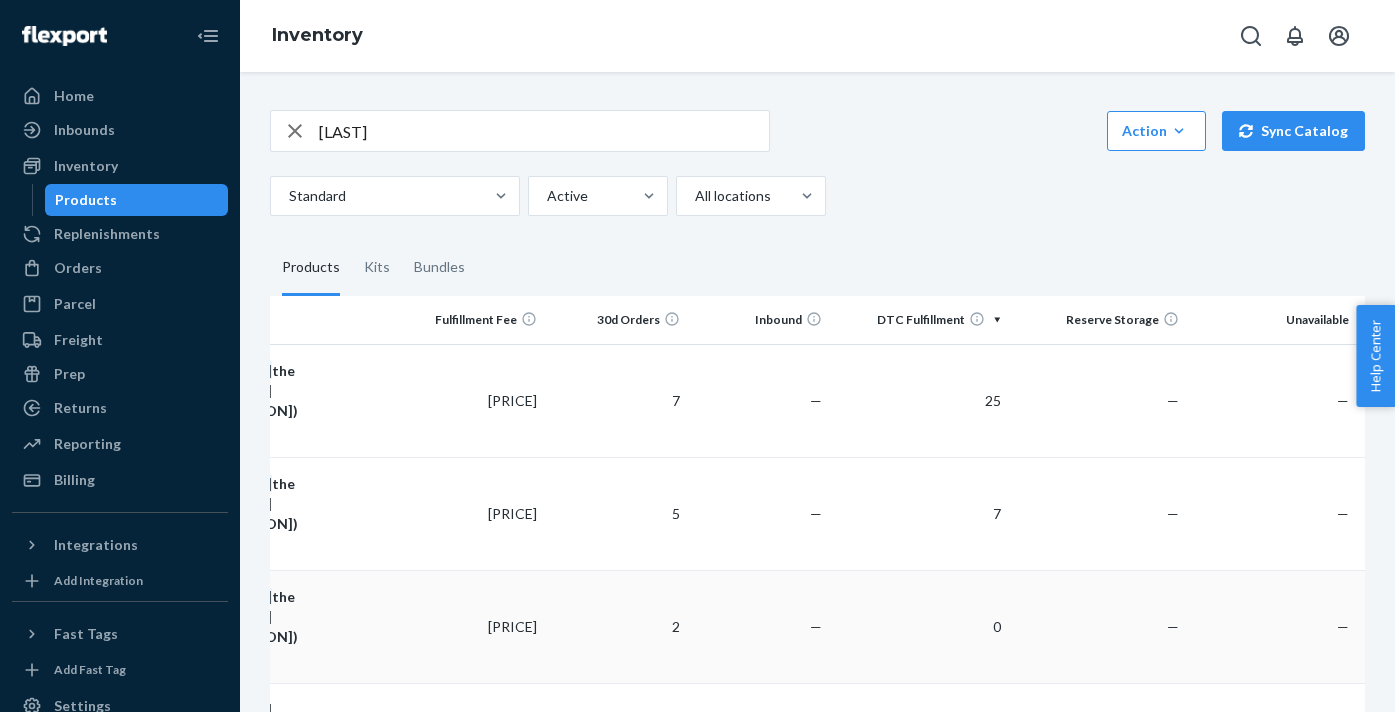 scroll, scrollTop: 0, scrollLeft: 0, axis: both 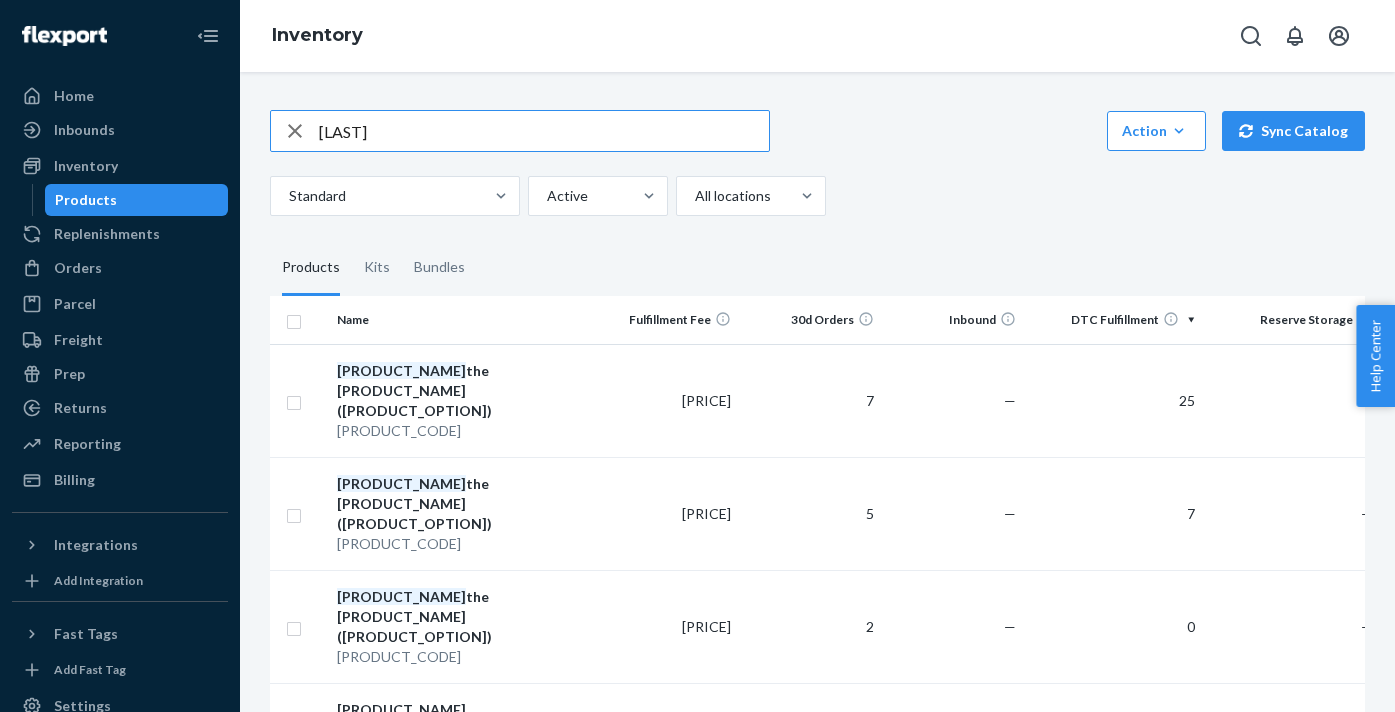 click on "[LAST]" at bounding box center [544, 131] 